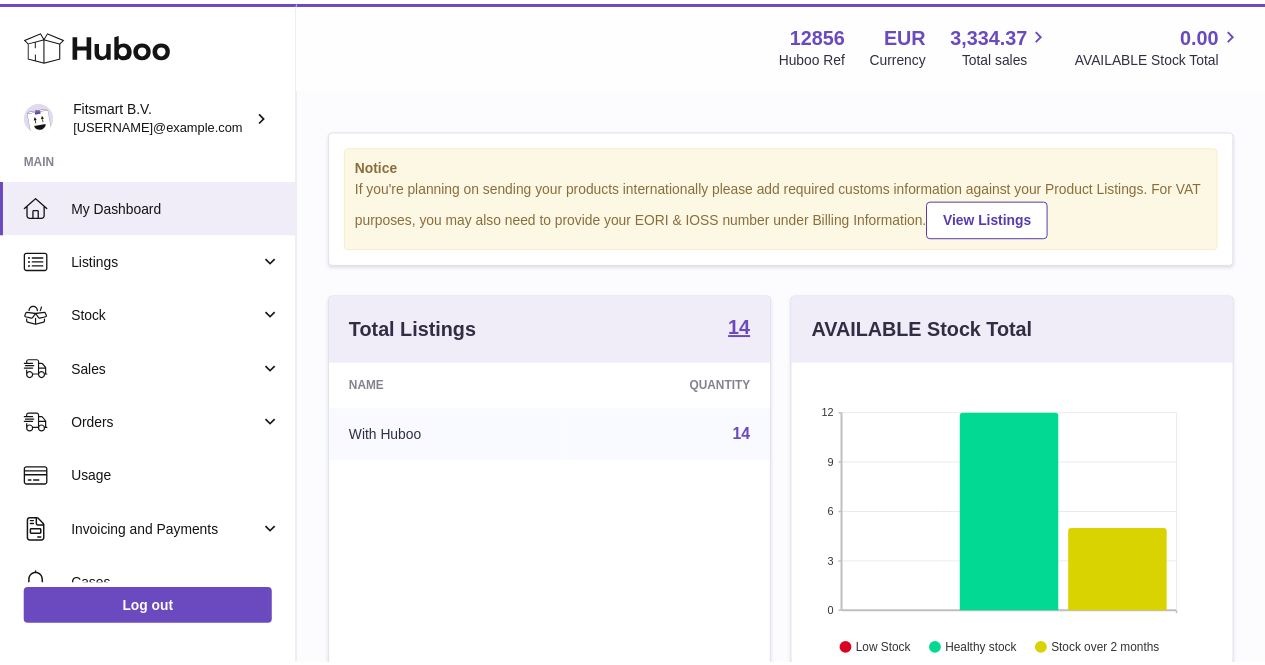 scroll, scrollTop: 0, scrollLeft: 0, axis: both 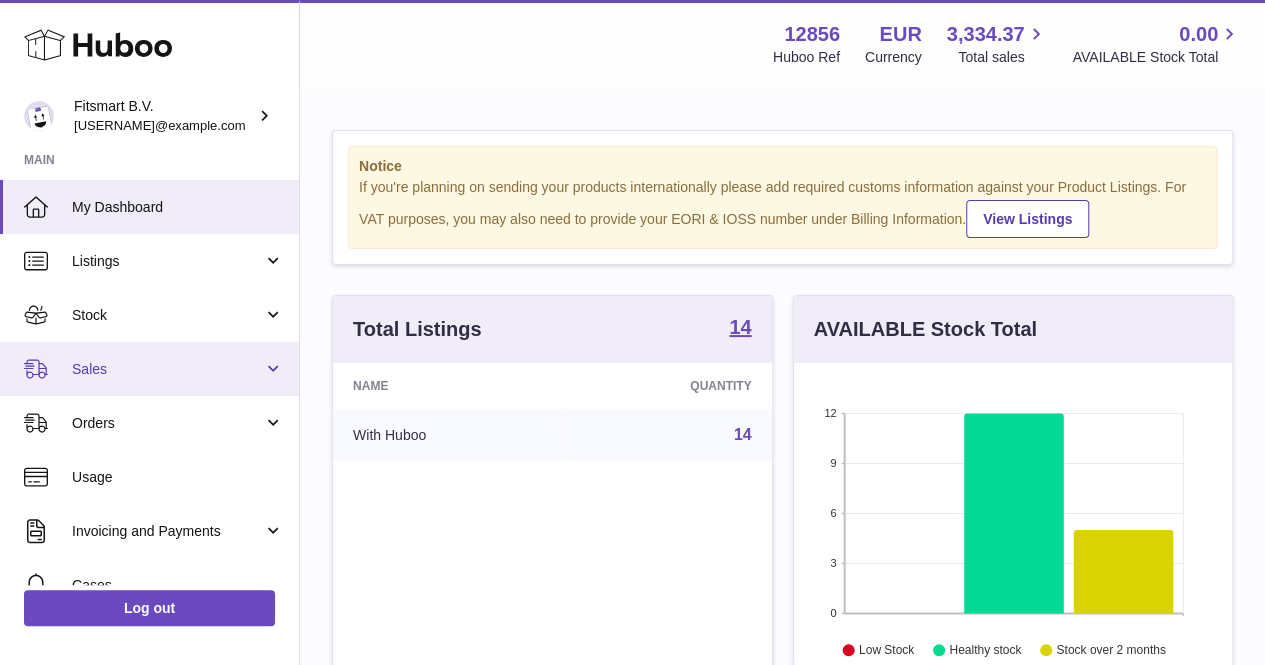 click on "Sales" at bounding box center (167, 369) 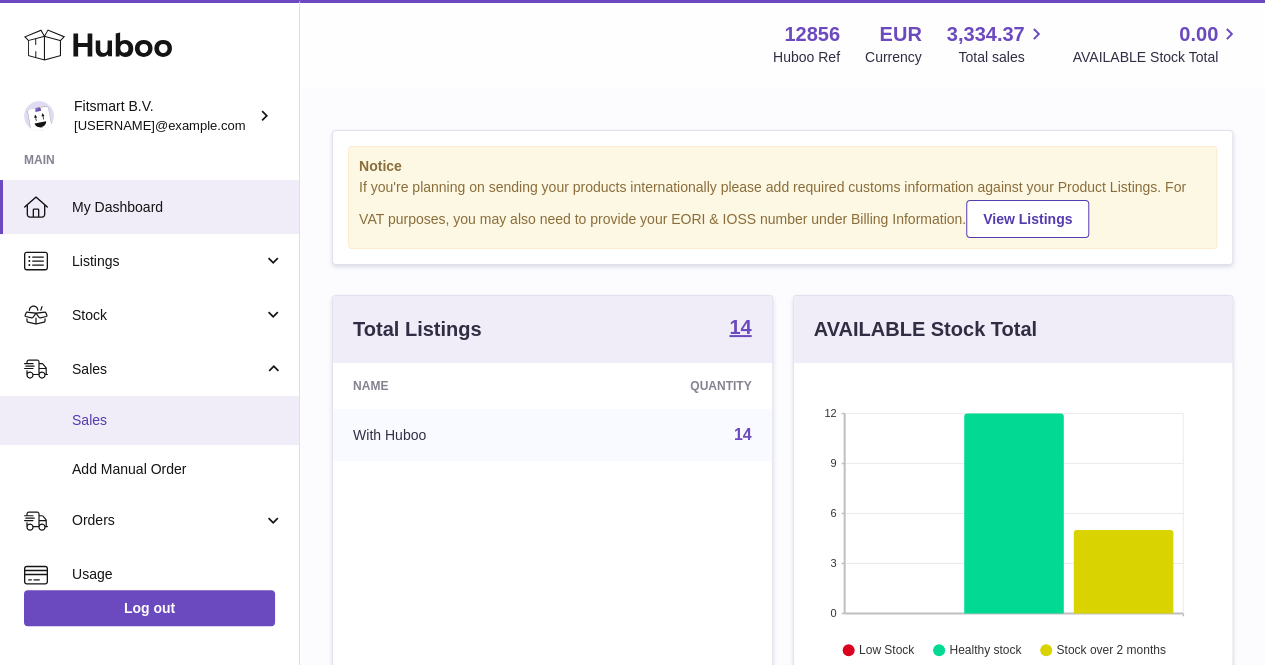 click on "Sales" at bounding box center [178, 420] 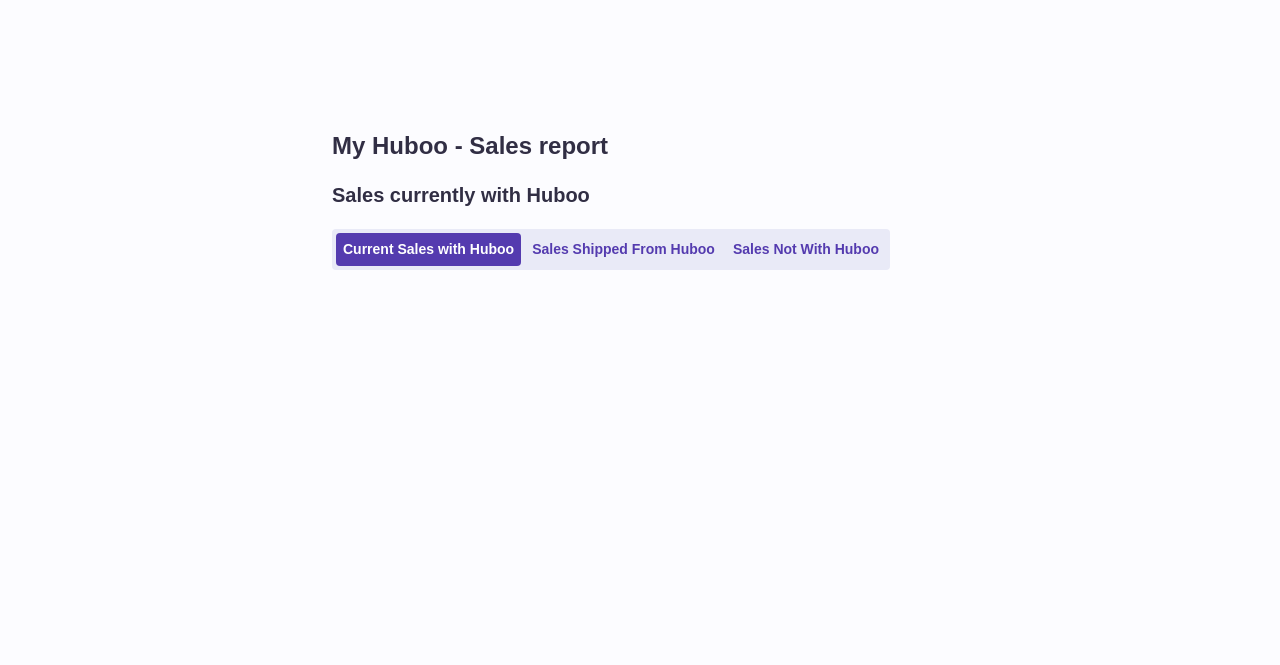 scroll, scrollTop: 0, scrollLeft: 0, axis: both 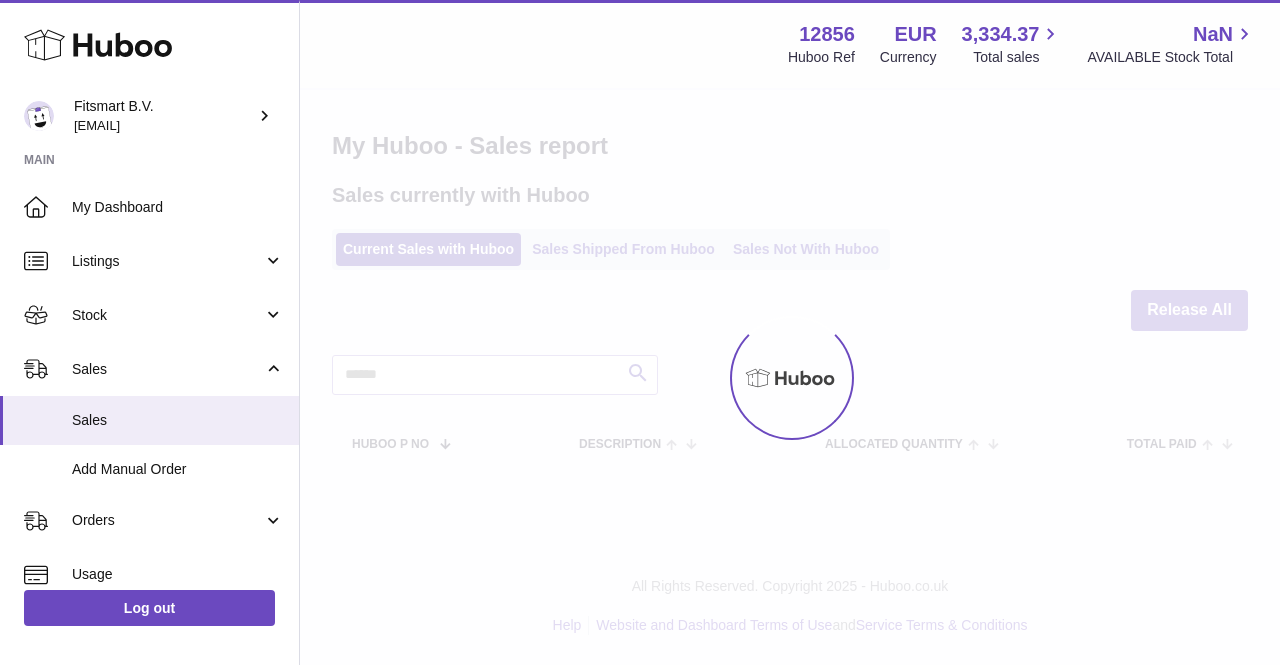 click at bounding box center [790, 377] 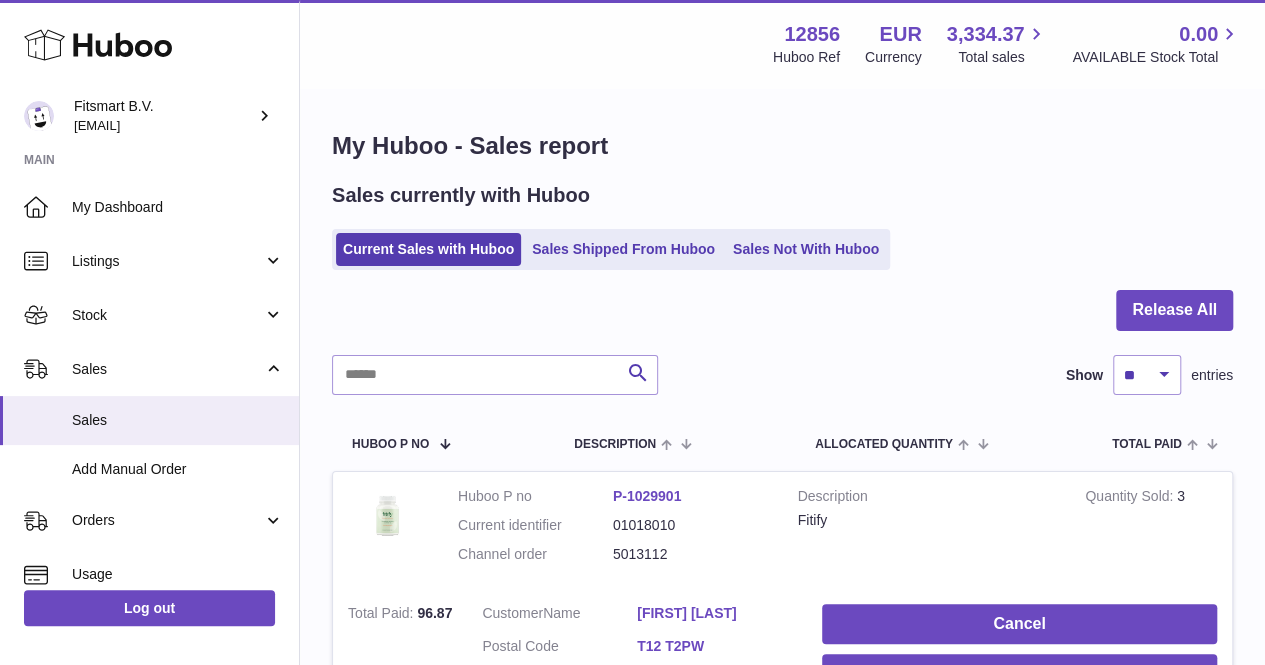 click on "Sales Shipped From Huboo" at bounding box center (623, 249) 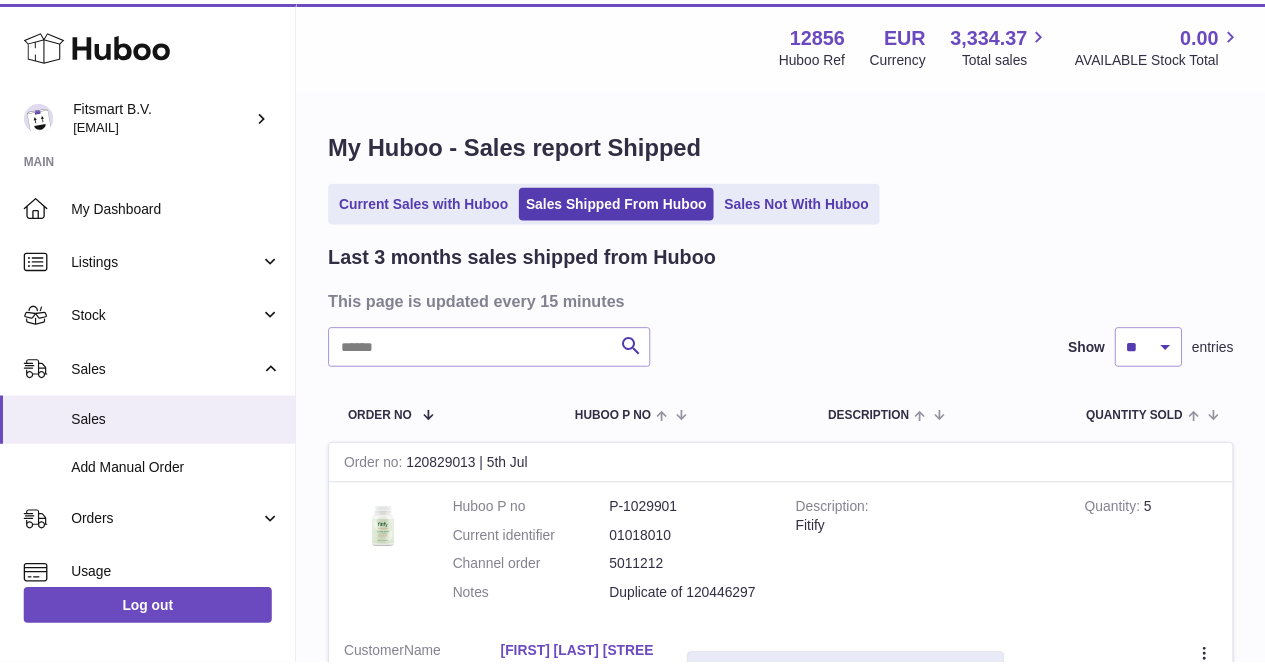 scroll, scrollTop: 0, scrollLeft: 0, axis: both 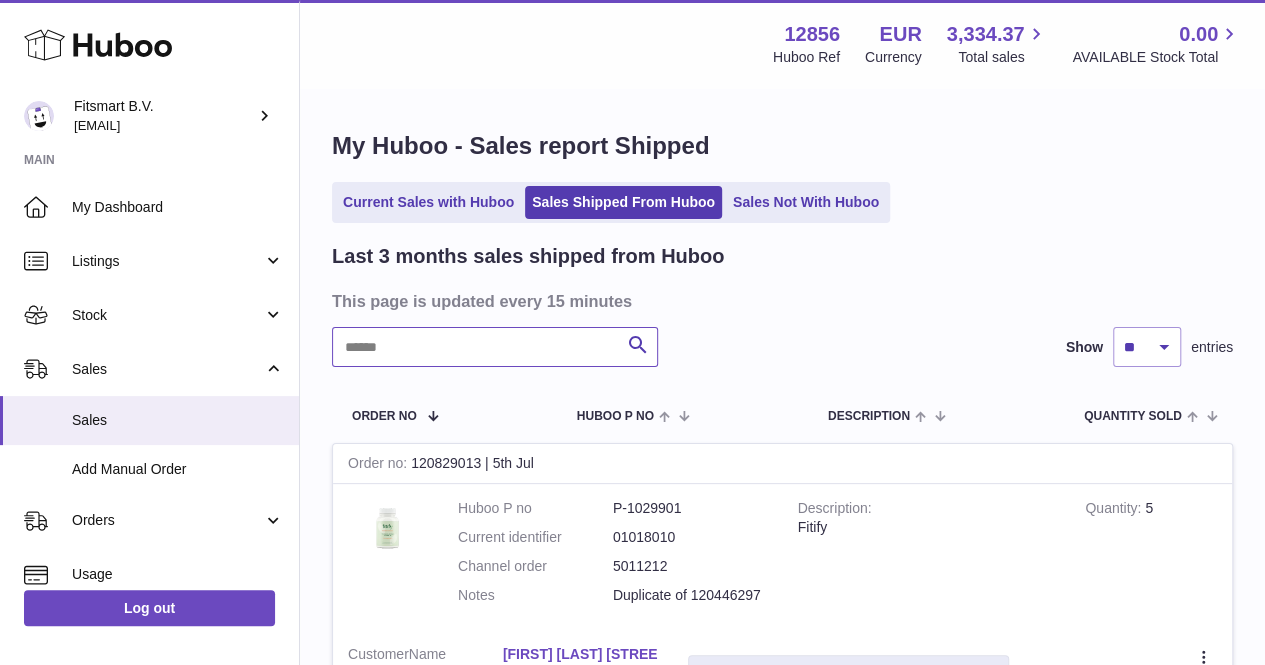 click at bounding box center (495, 347) 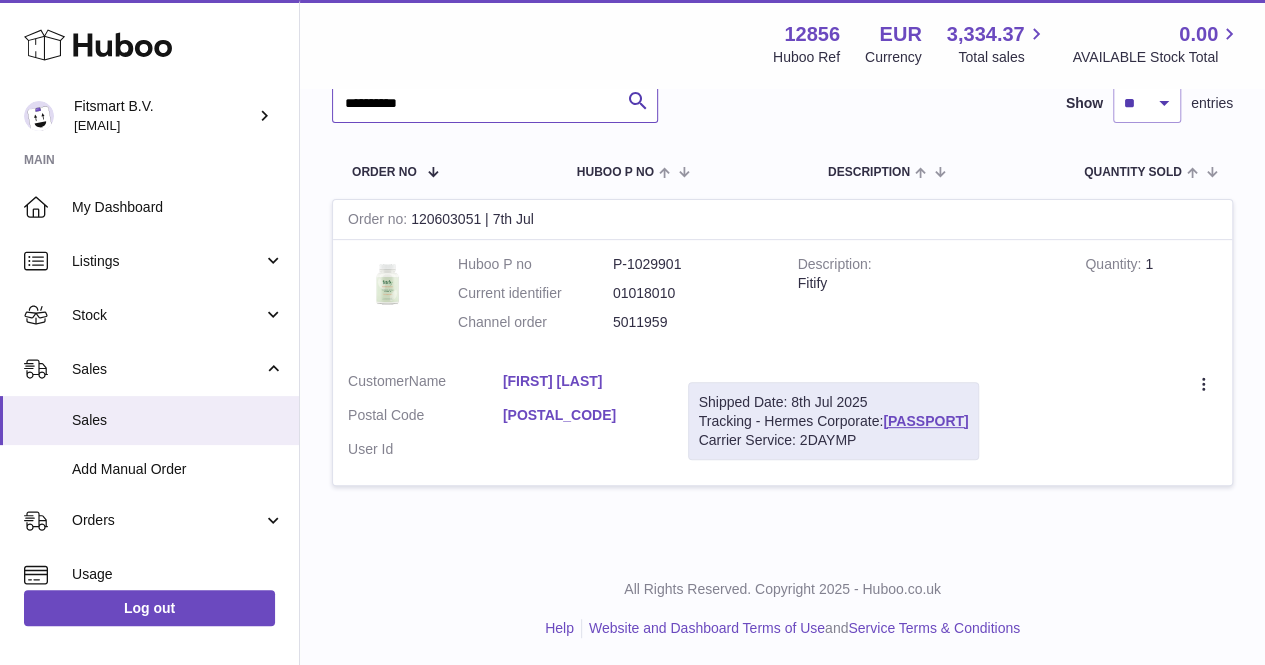 scroll, scrollTop: 242, scrollLeft: 0, axis: vertical 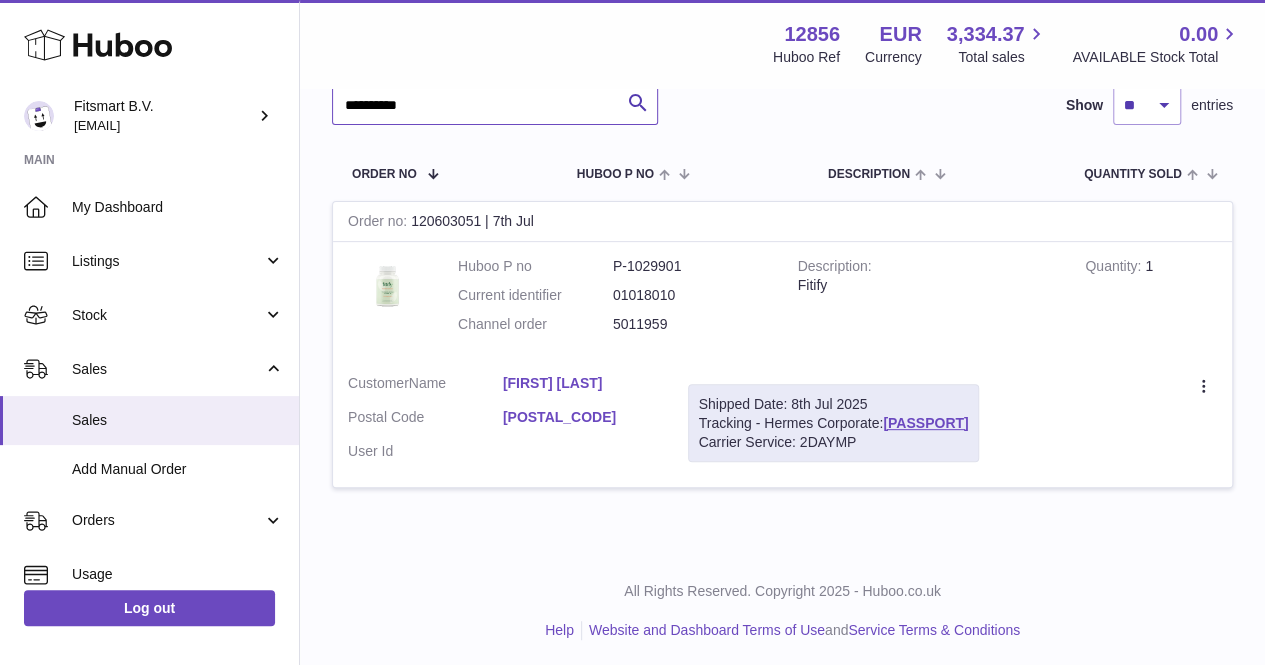 type on "**********" 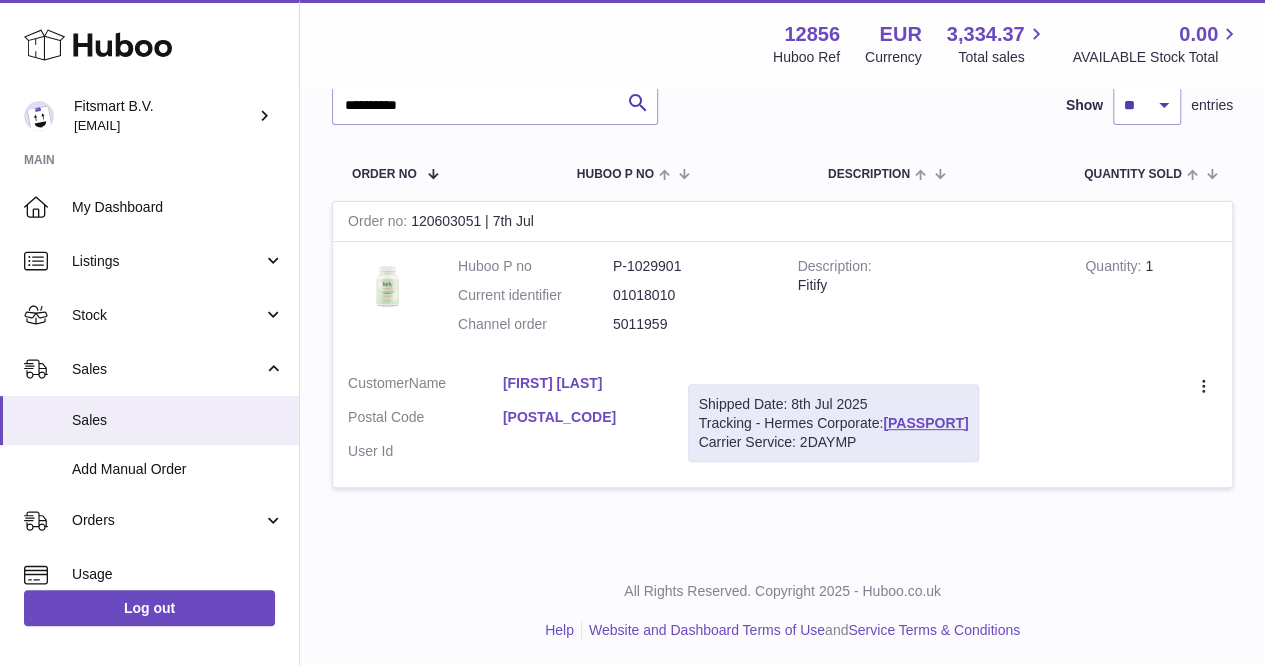 click on "[FIRST] [LAST]" at bounding box center [580, 383] 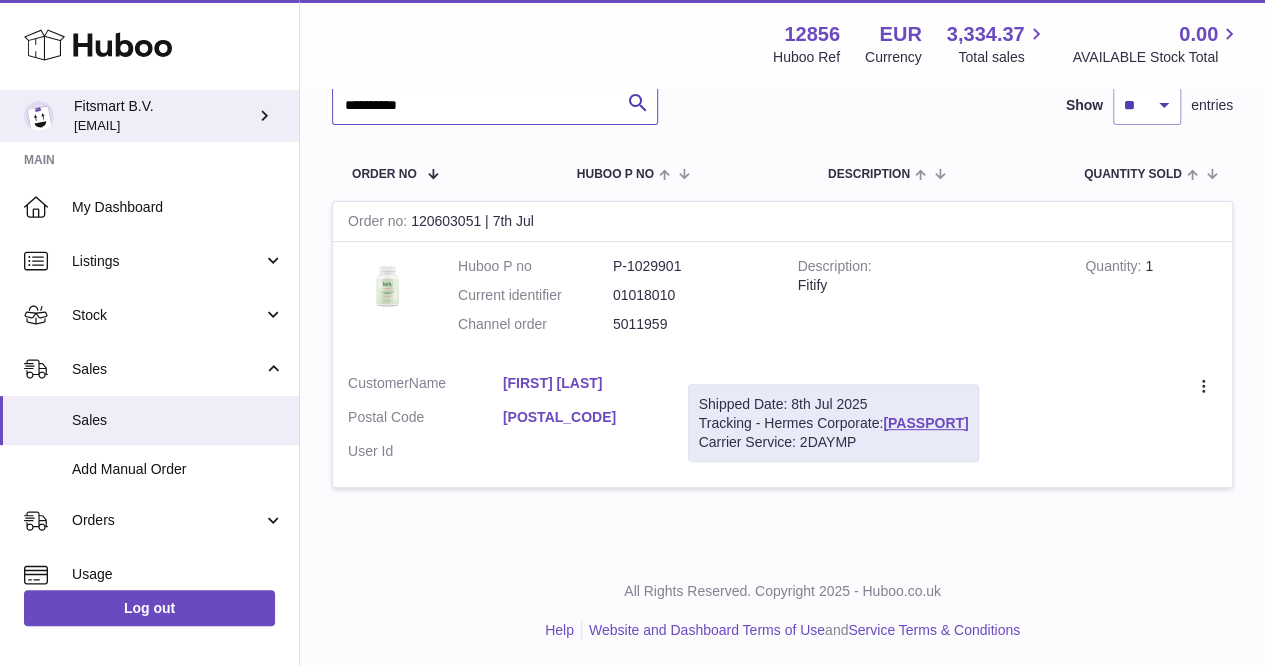 drag, startPoint x: 461, startPoint y: 91, endPoint x: 274, endPoint y: 85, distance: 187.09624 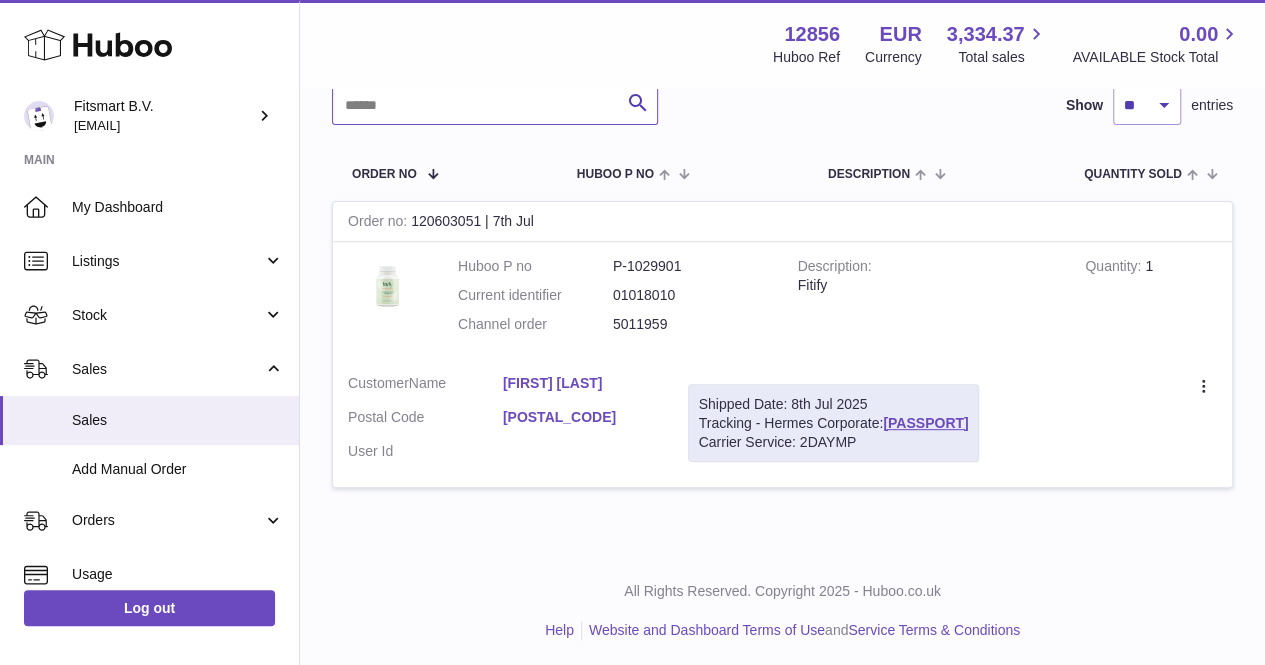 paste on "**********" 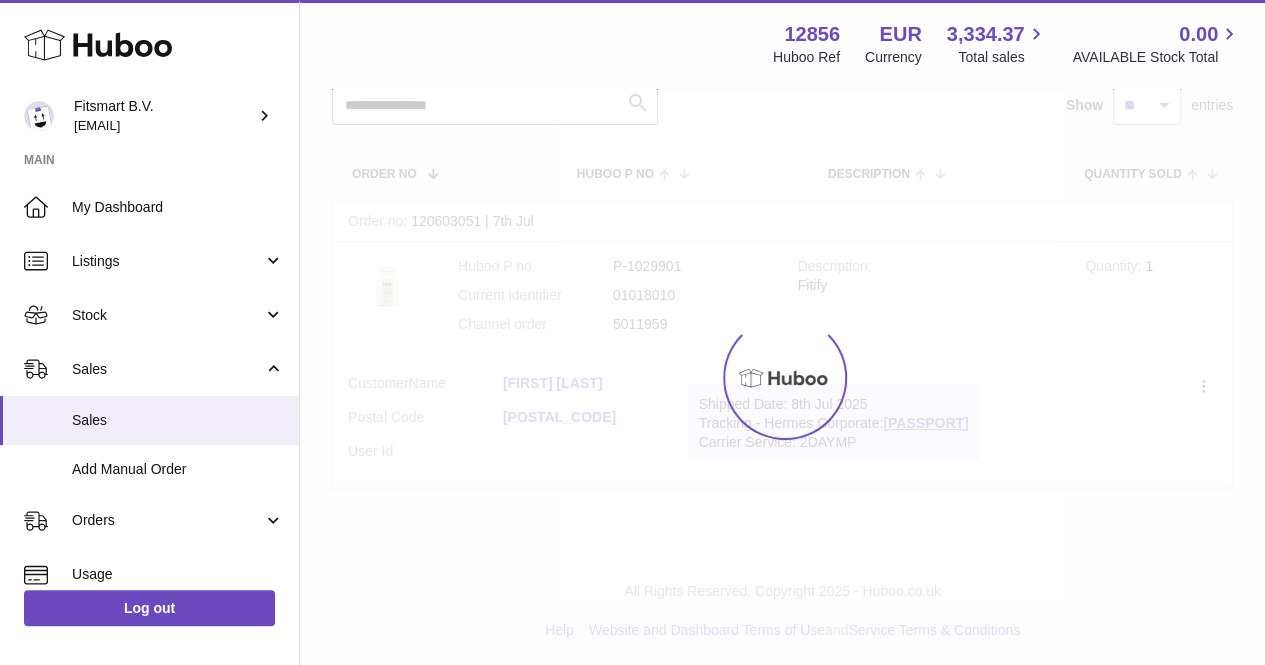 type on "**********" 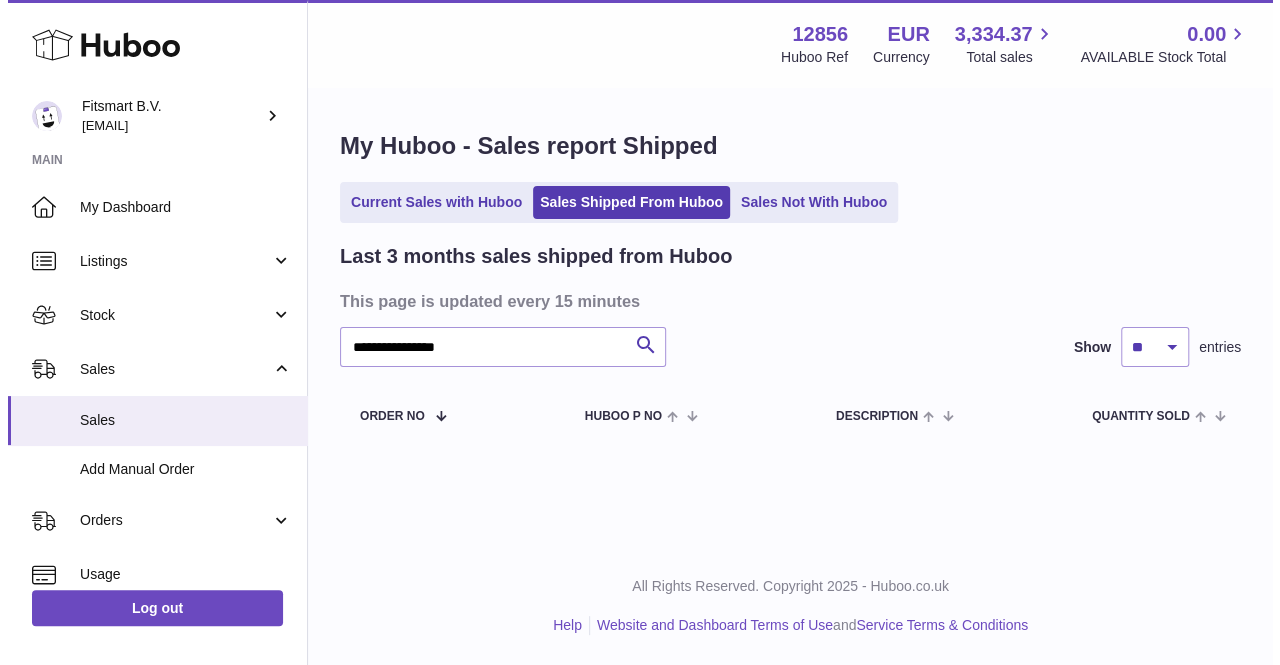 scroll, scrollTop: 0, scrollLeft: 0, axis: both 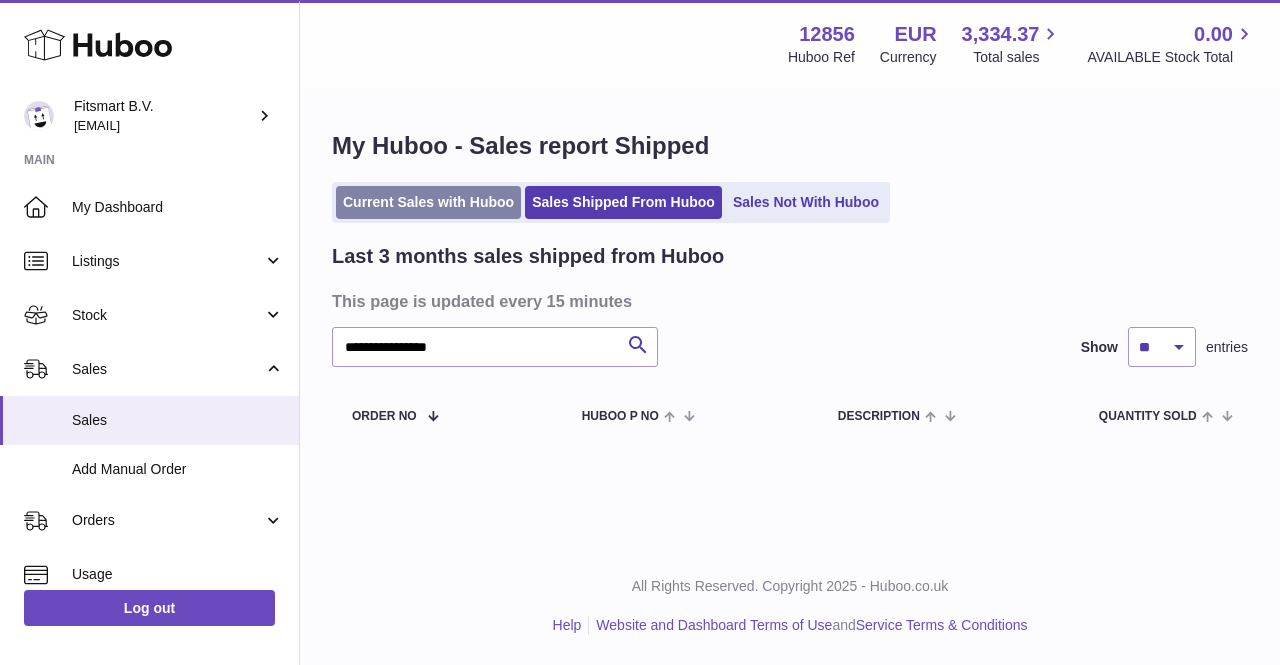 drag, startPoint x: 1084, startPoint y: 215, endPoint x: 519, endPoint y: 213, distance: 565.00354 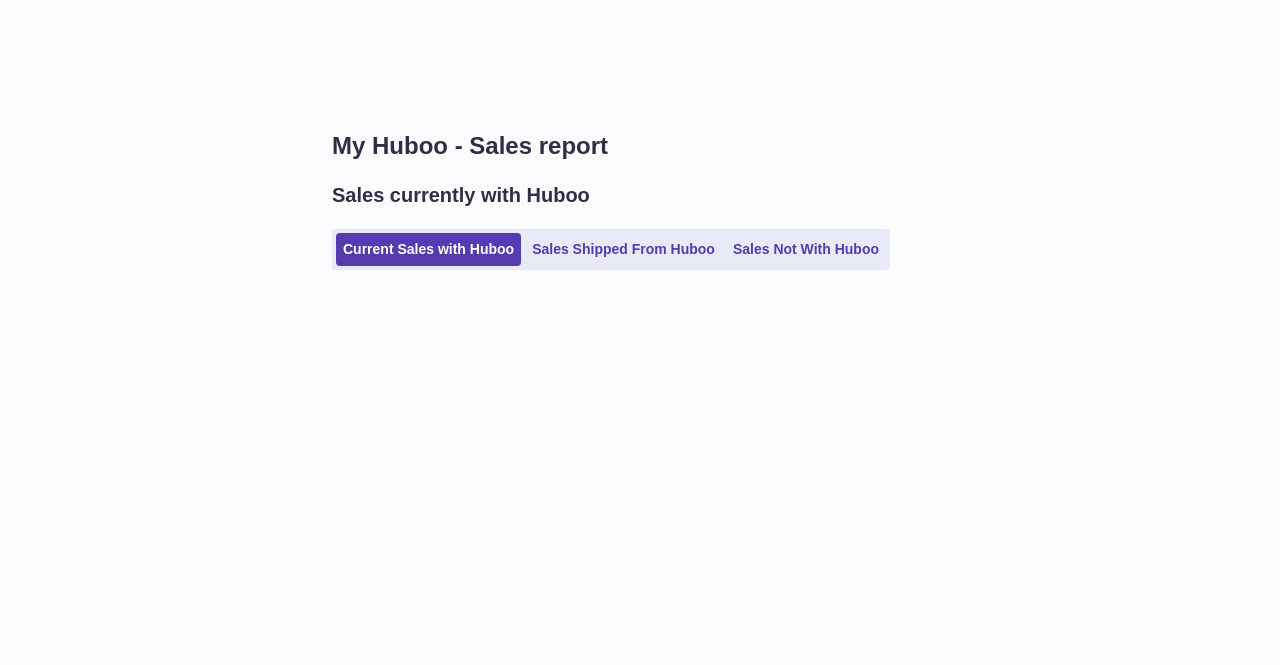 scroll, scrollTop: 0, scrollLeft: 0, axis: both 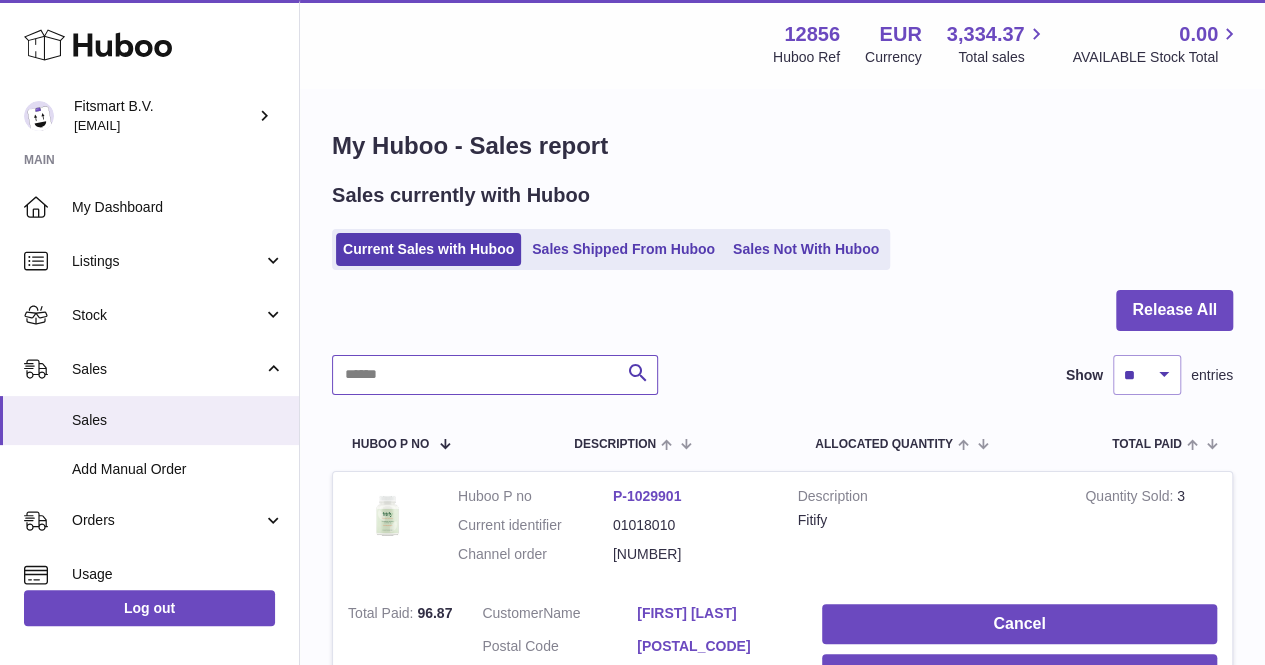 click at bounding box center (495, 375) 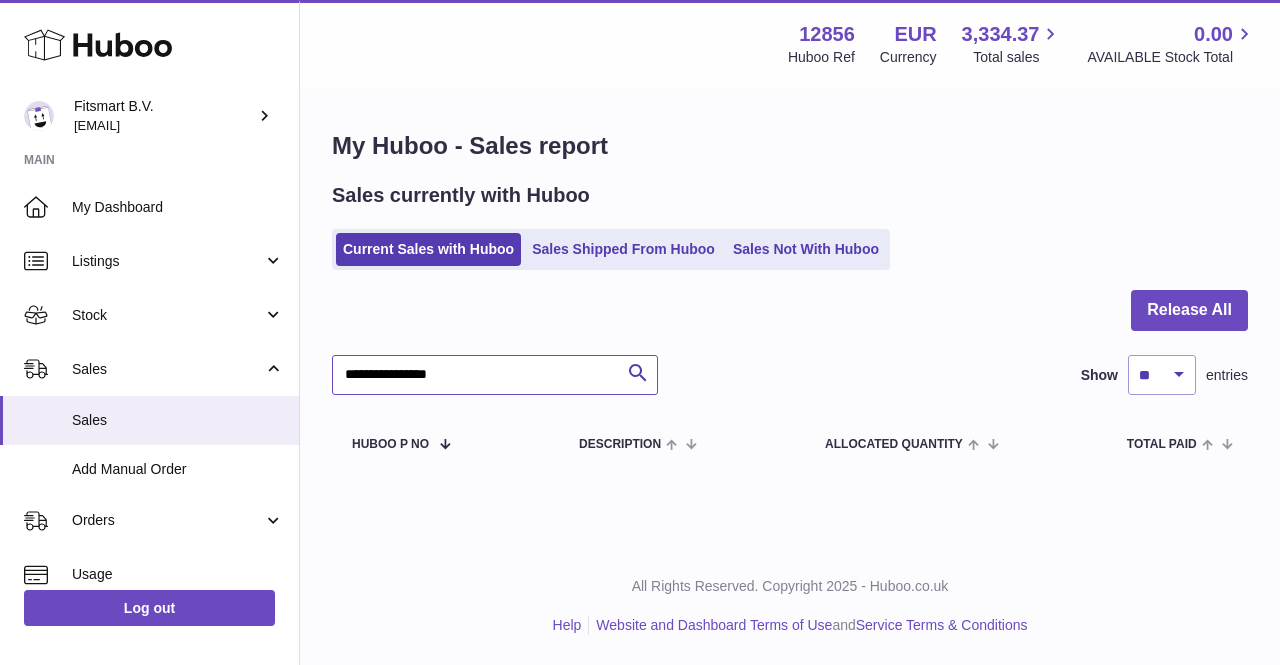 drag, startPoint x: 416, startPoint y: 375, endPoint x: 310, endPoint y: 381, distance: 106.16968 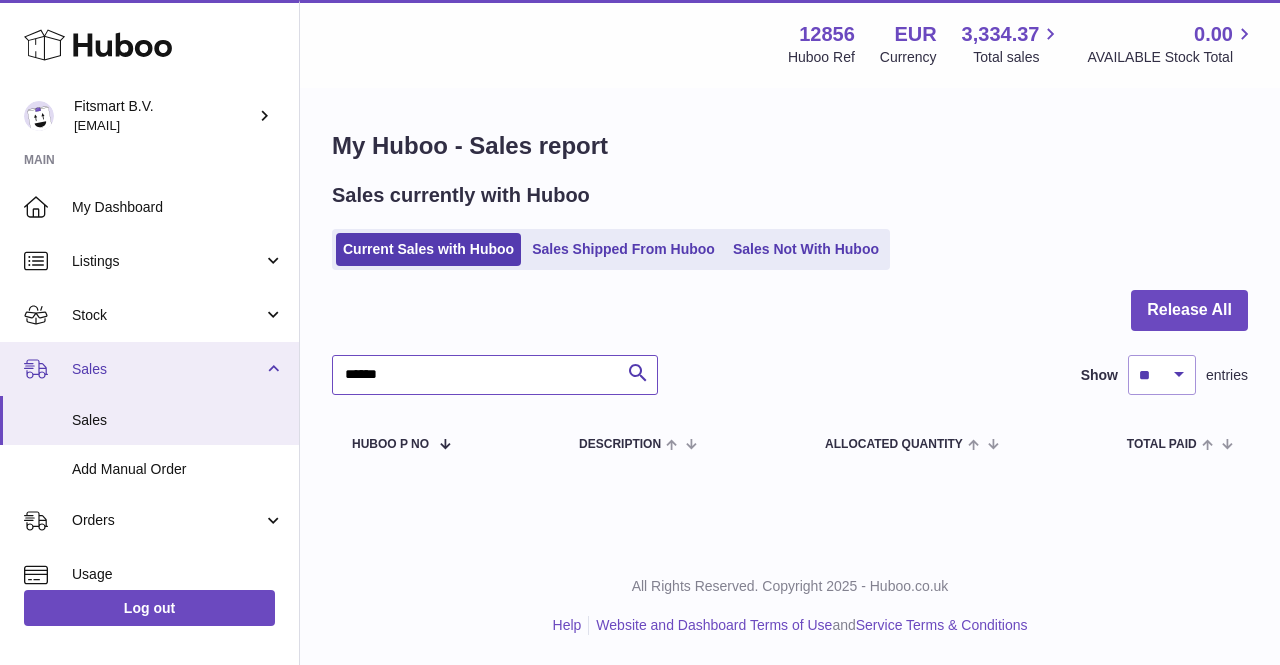 drag, startPoint x: 437, startPoint y: 370, endPoint x: 291, endPoint y: 381, distance: 146.4138 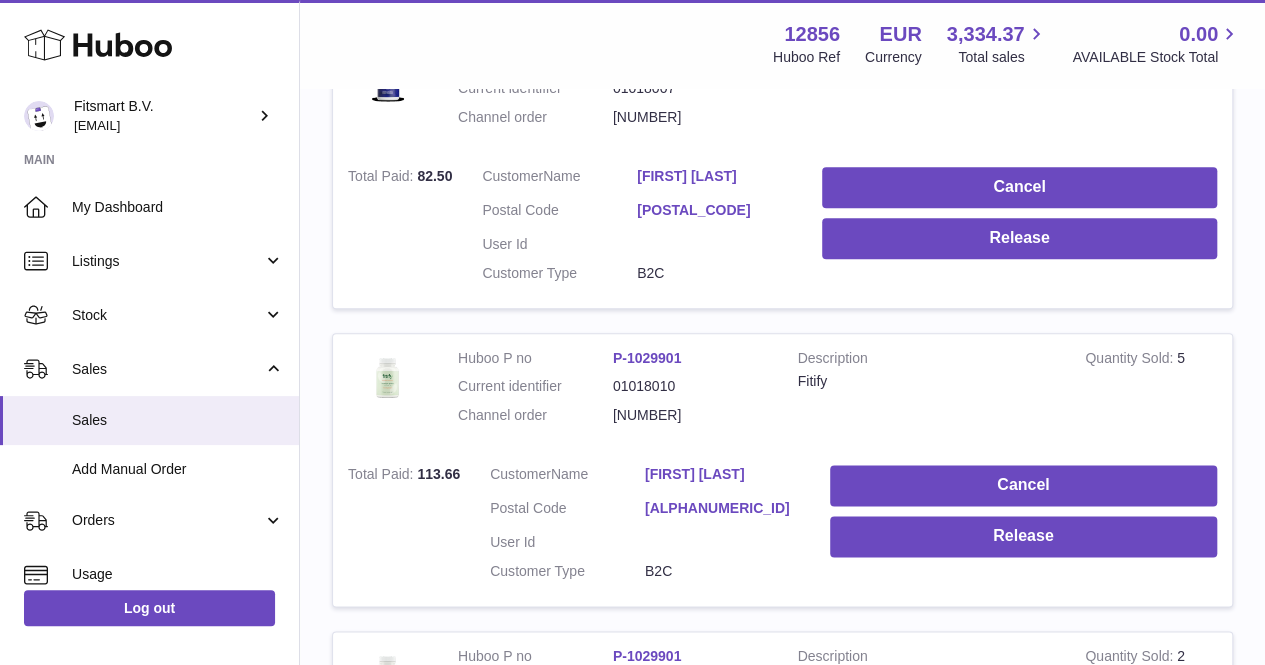 scroll, scrollTop: 0, scrollLeft: 0, axis: both 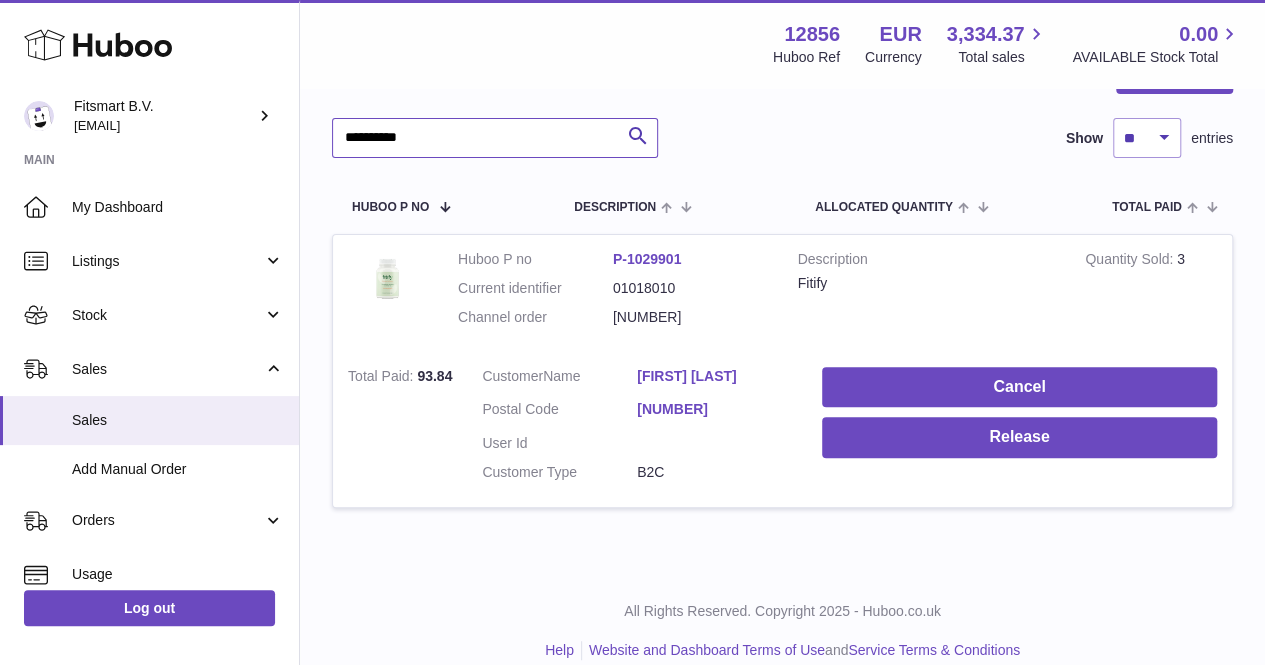 type on "**********" 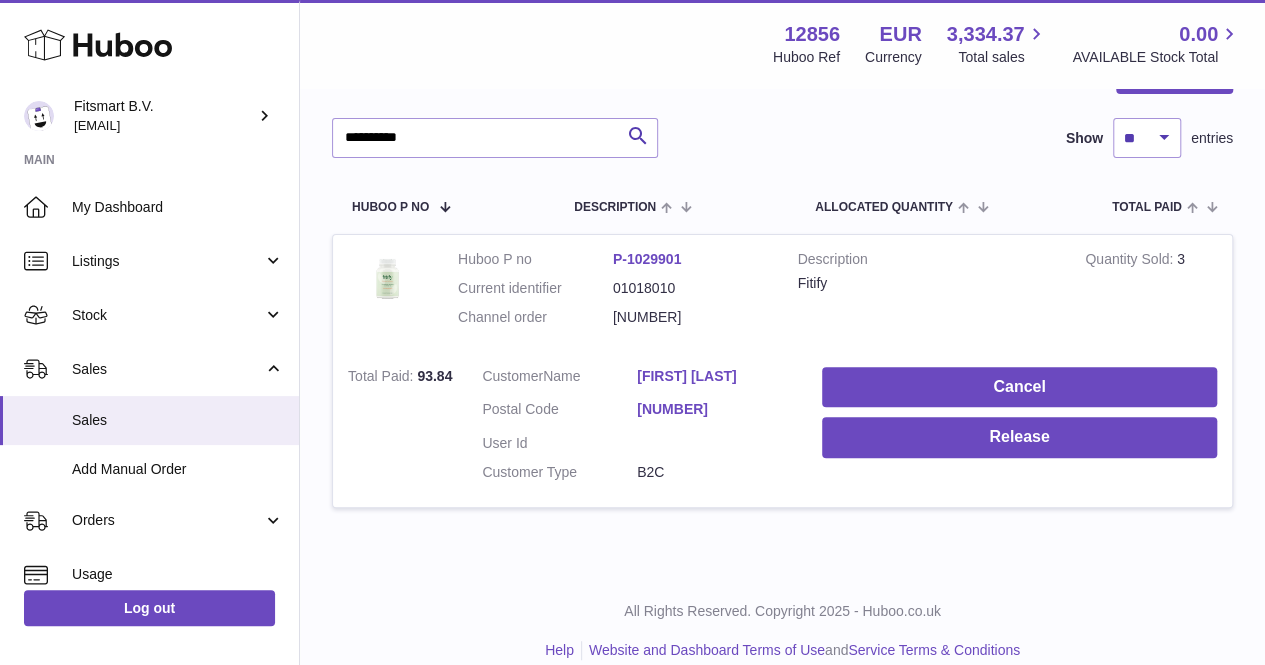 click on "Anne Marie Meyer" at bounding box center [714, 376] 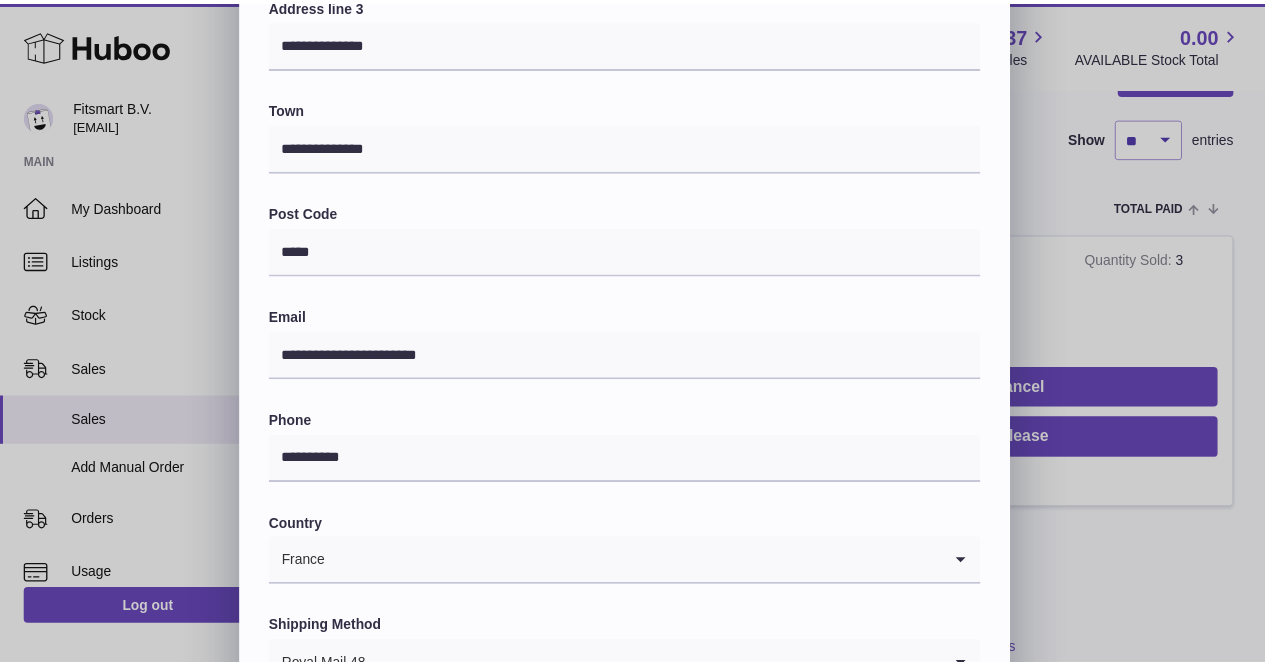 scroll, scrollTop: 450, scrollLeft: 0, axis: vertical 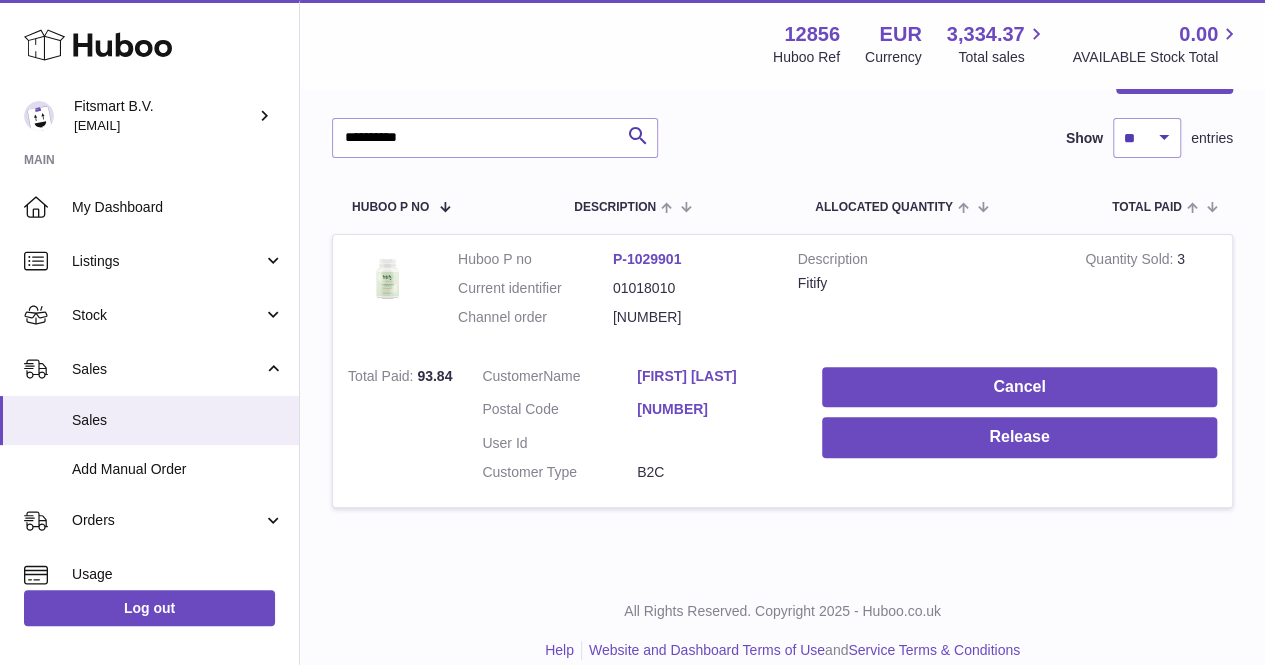 click at bounding box center (632, 332) 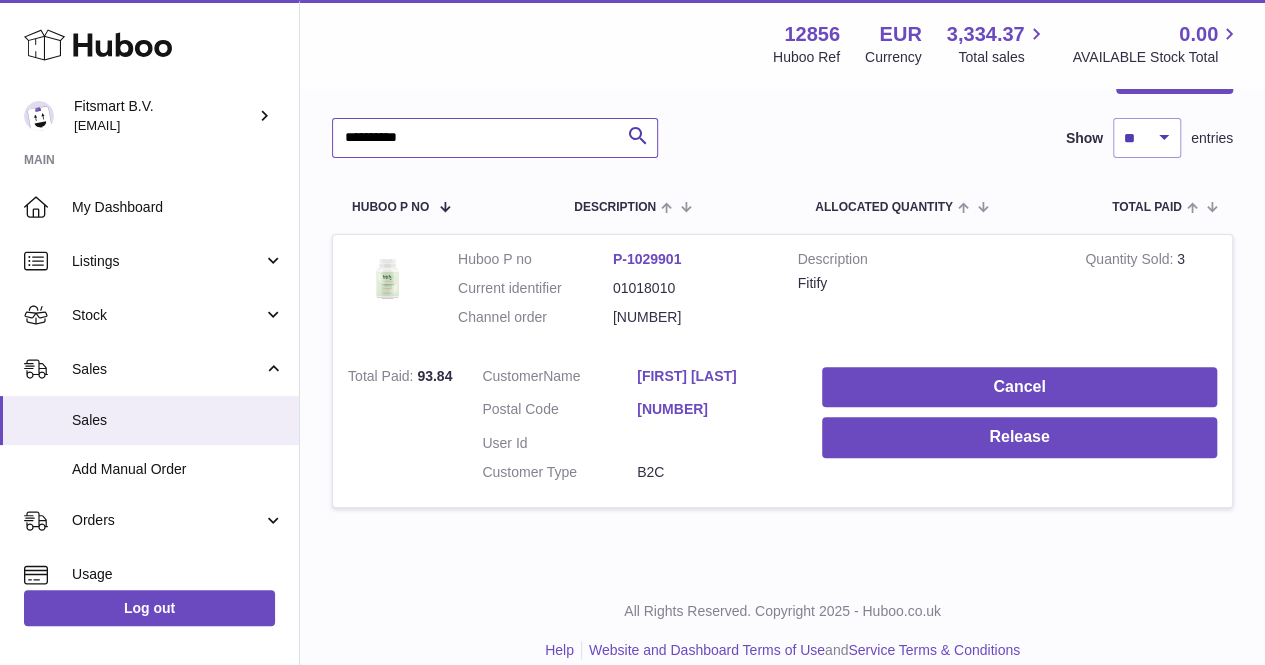 drag, startPoint x: 477, startPoint y: 146, endPoint x: 318, endPoint y: 131, distance: 159.70598 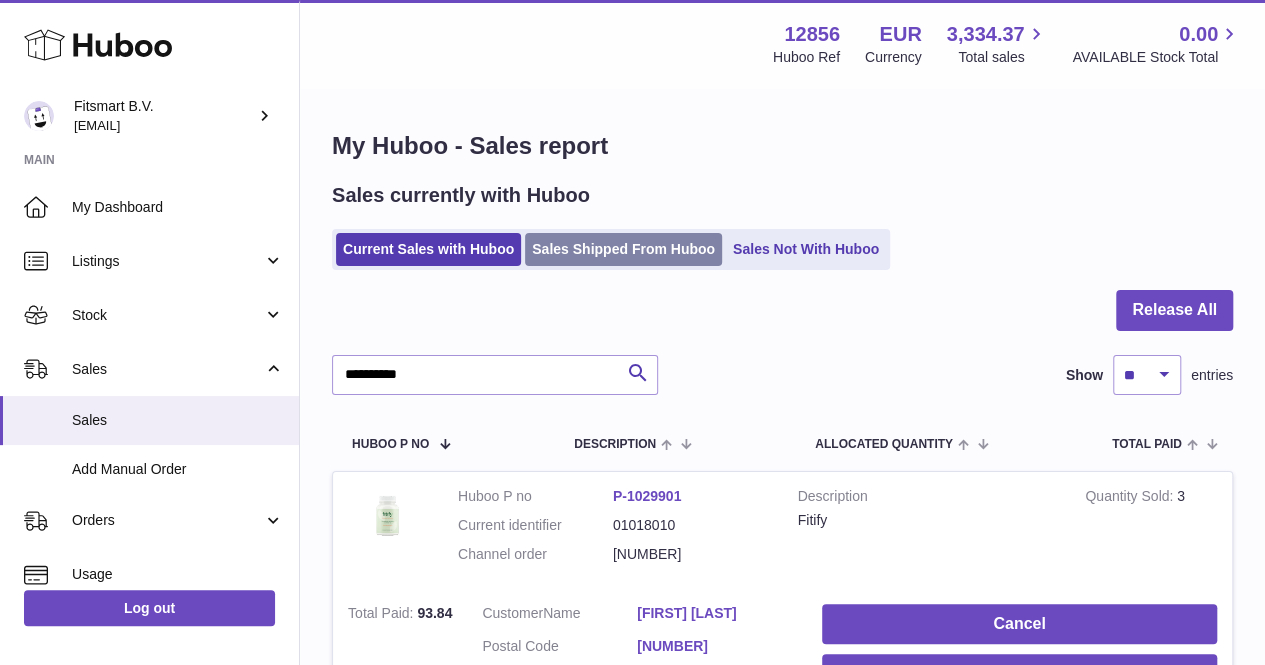 click on "Sales Shipped From Huboo" at bounding box center (623, 249) 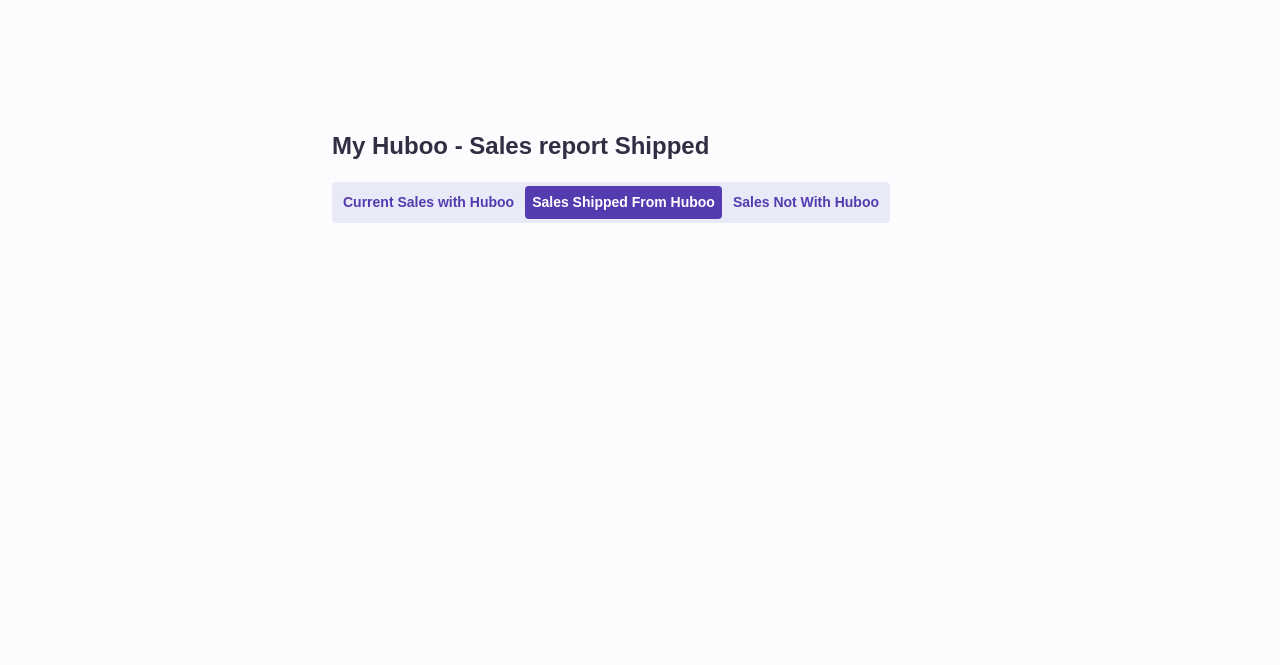 scroll, scrollTop: 0, scrollLeft: 0, axis: both 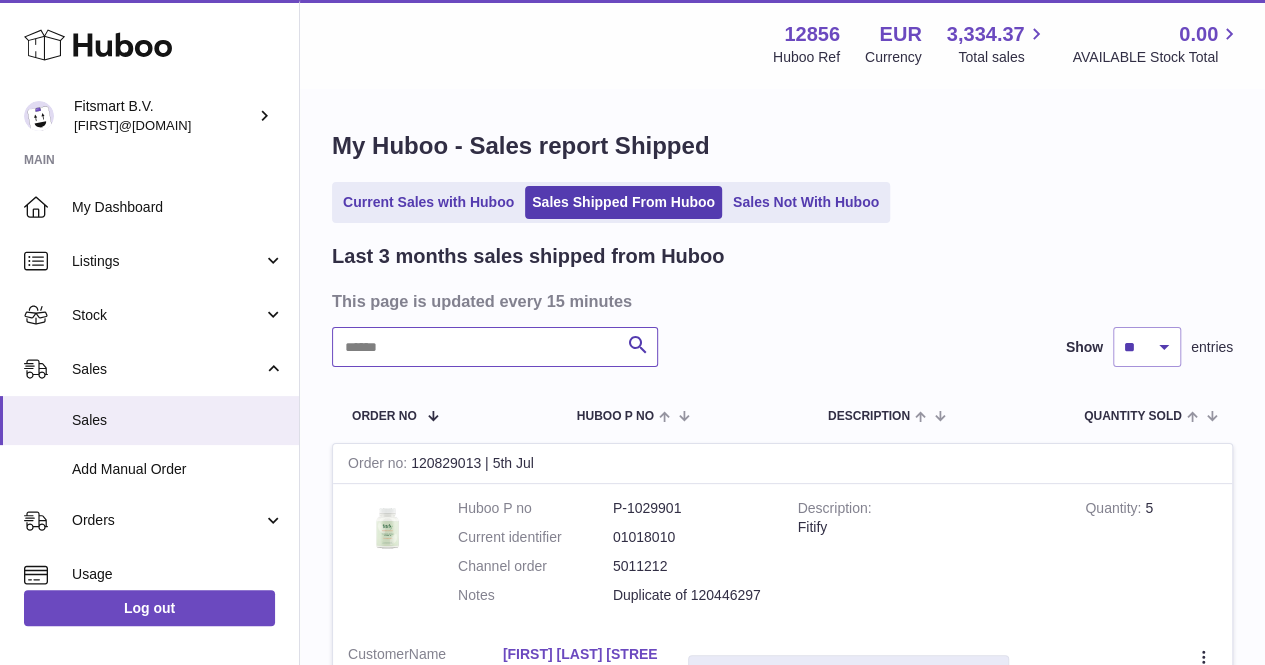 click at bounding box center (495, 347) 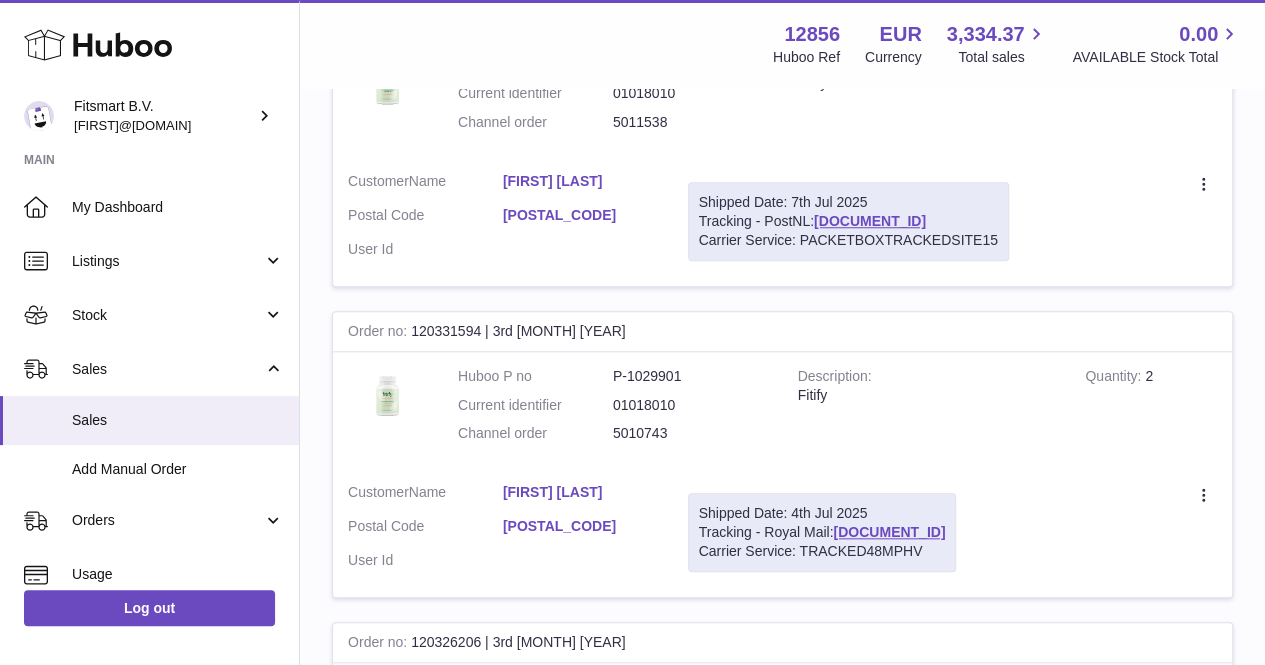 scroll, scrollTop: 780, scrollLeft: 0, axis: vertical 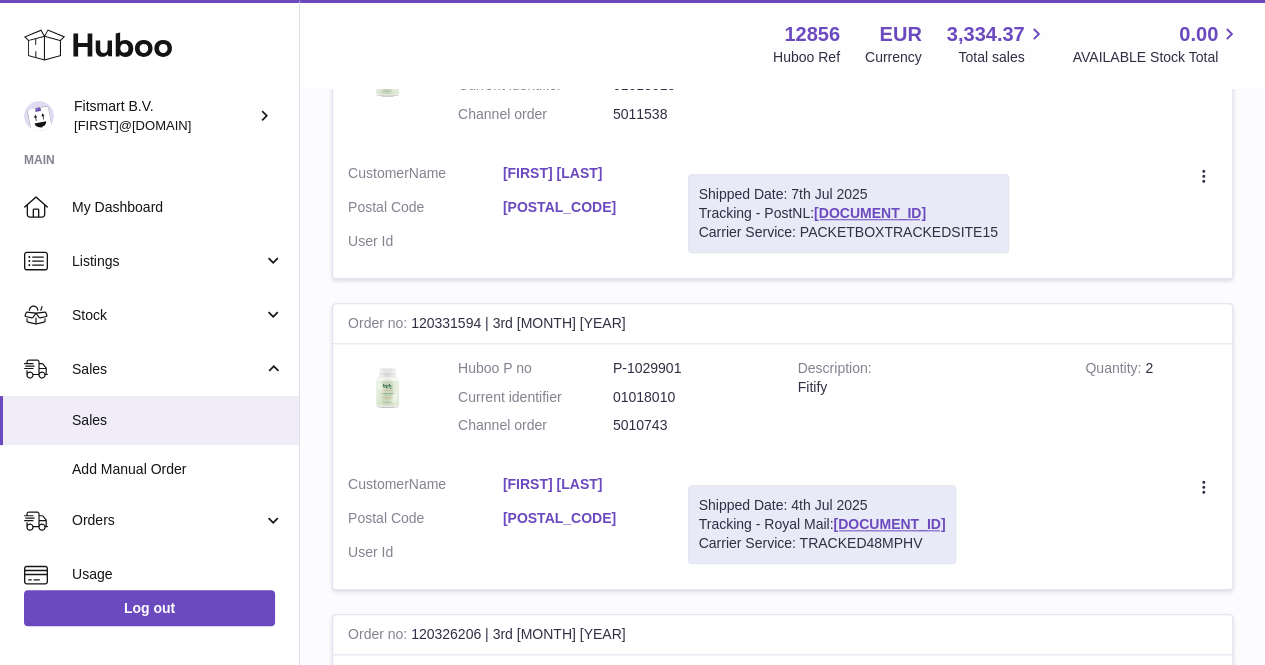 type on "**********" 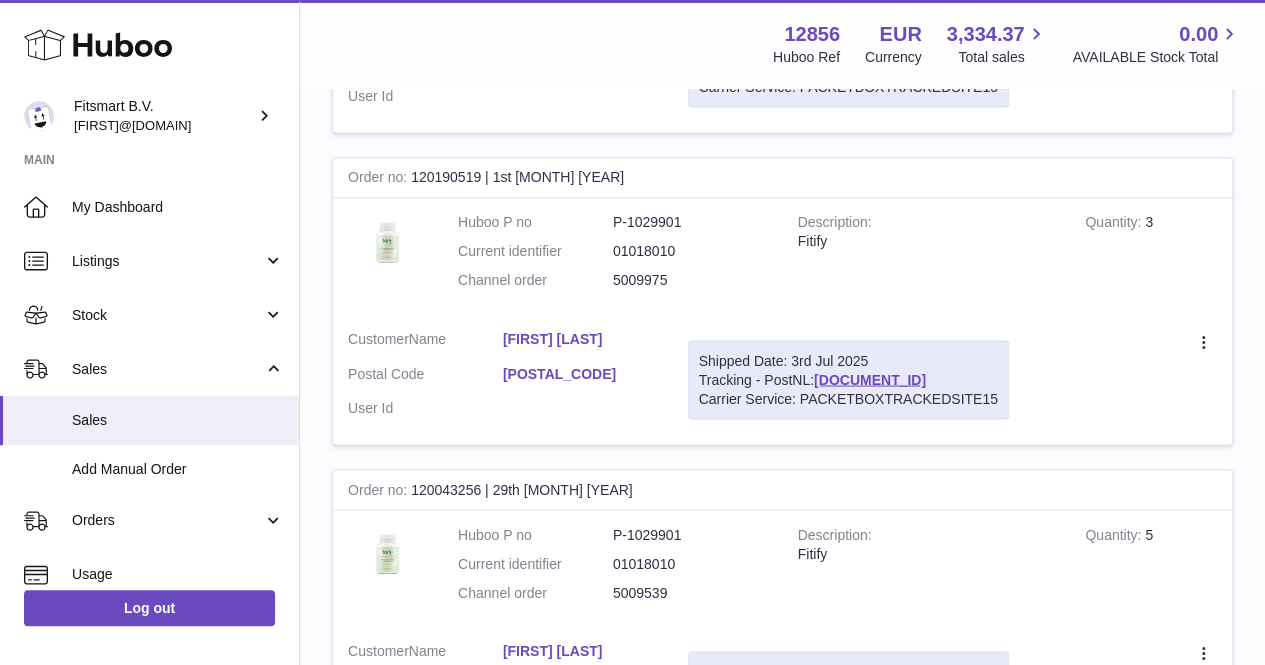 scroll, scrollTop: 1569, scrollLeft: 0, axis: vertical 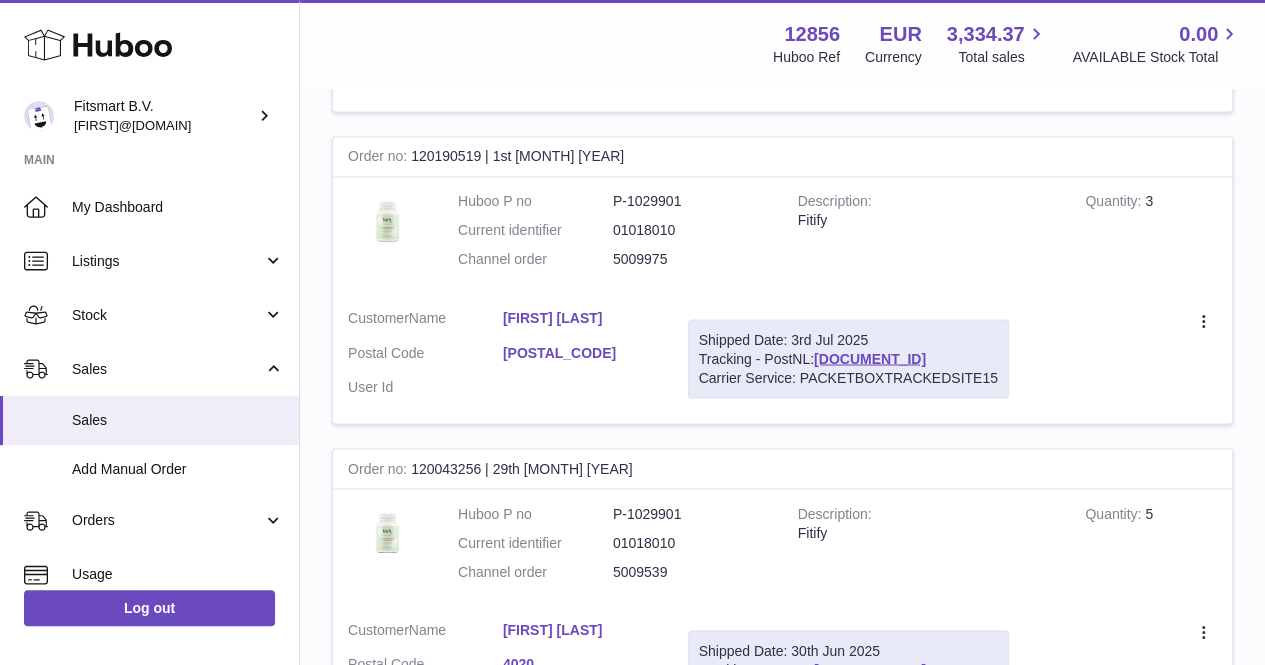 click on "Anne Marie NORDIN" at bounding box center [580, 318] 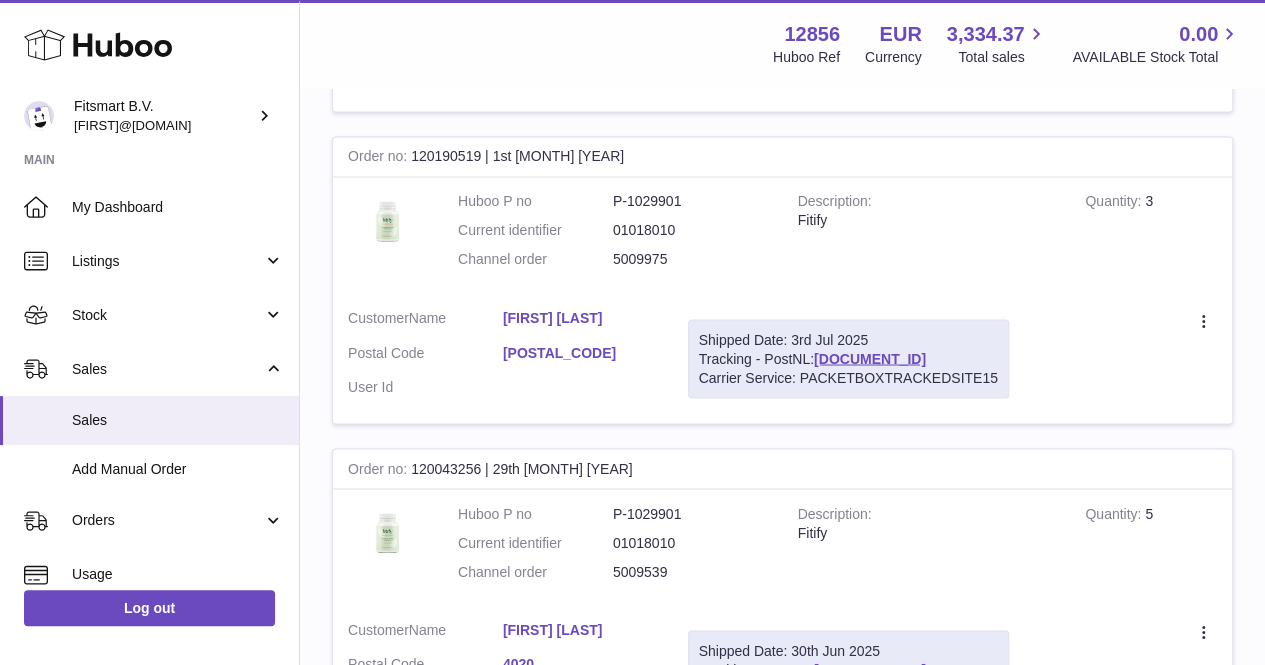 click at bounding box center [632, 332] 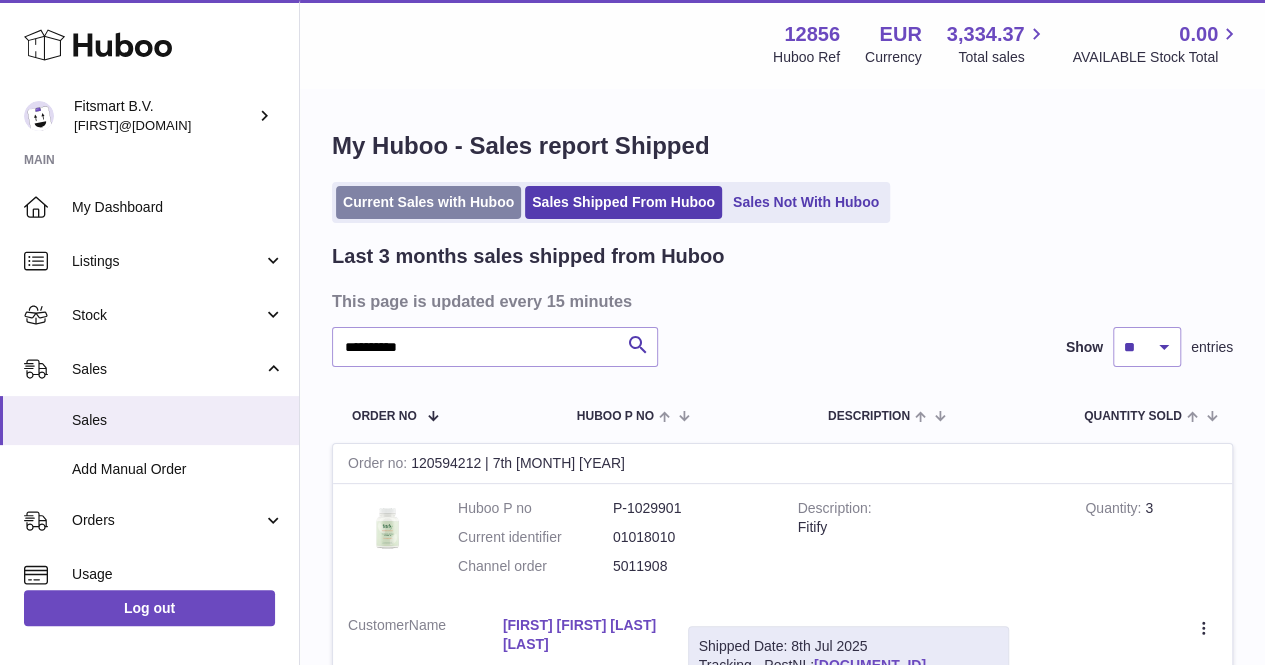 click on "Current Sales with Huboo" at bounding box center (428, 202) 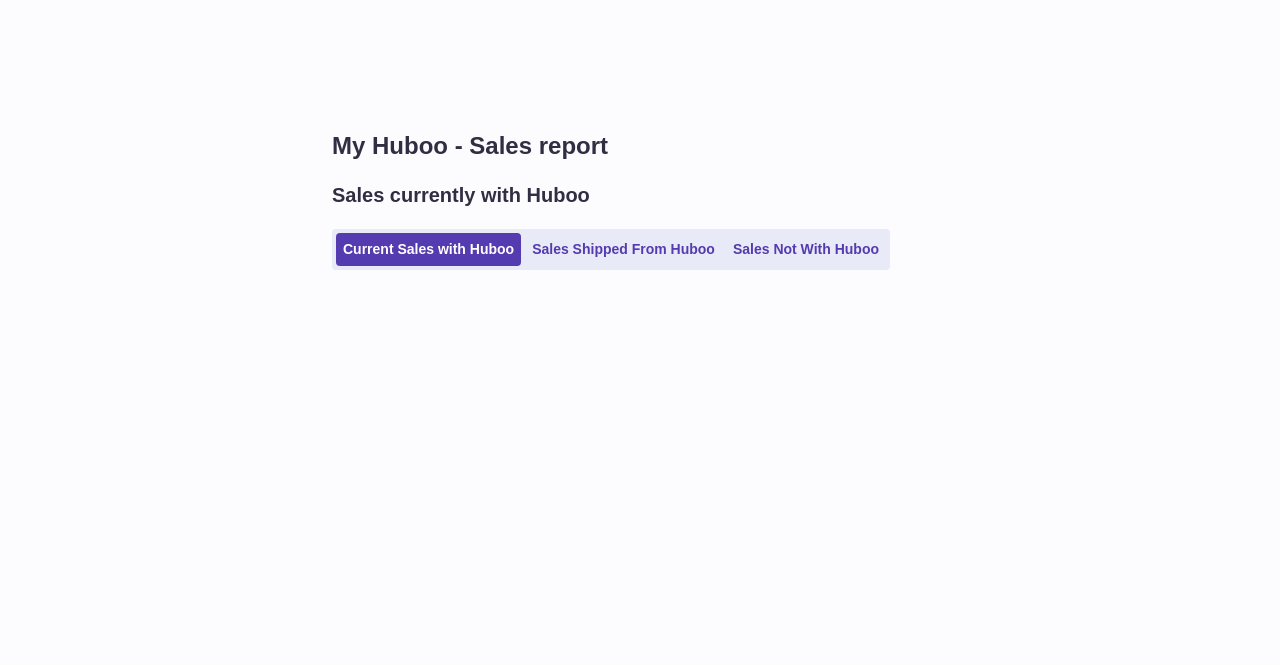 scroll, scrollTop: 0, scrollLeft: 0, axis: both 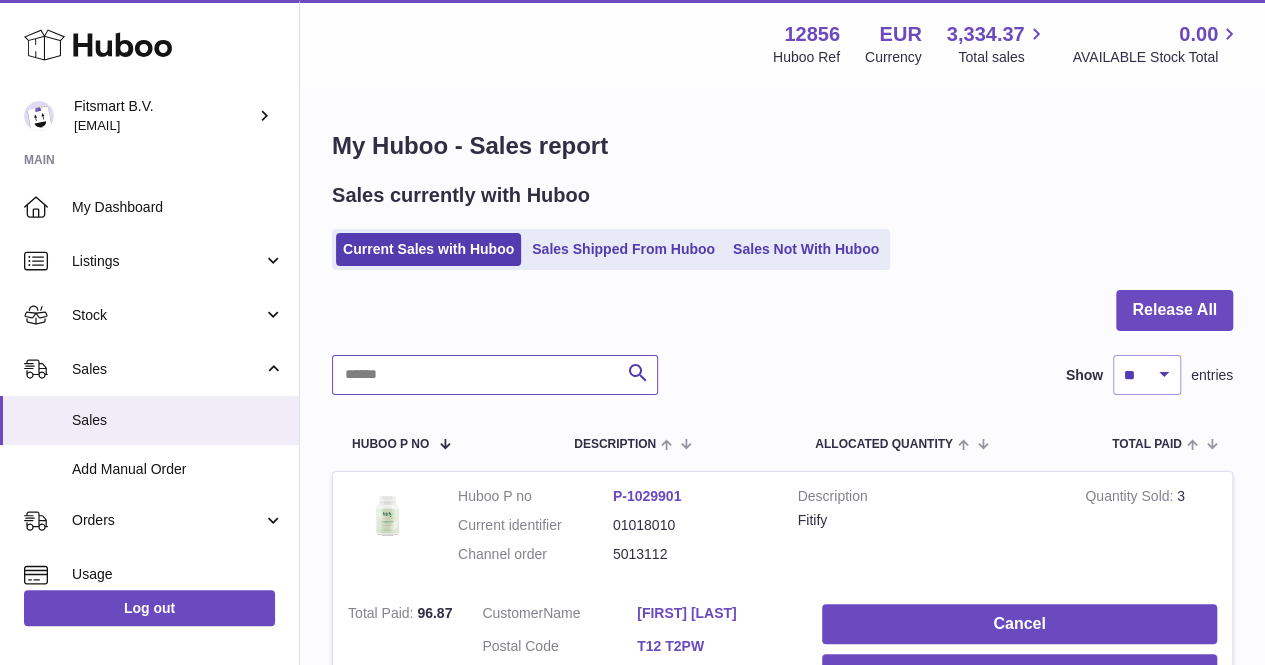 click at bounding box center [495, 375] 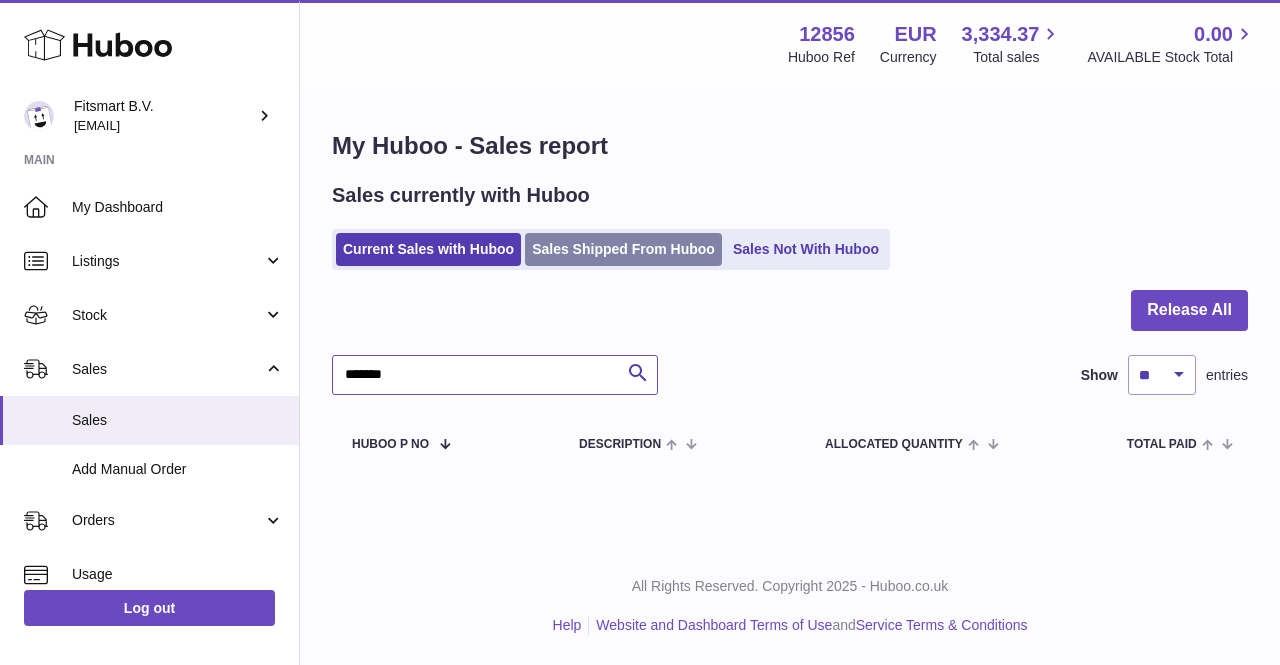 type on "*******" 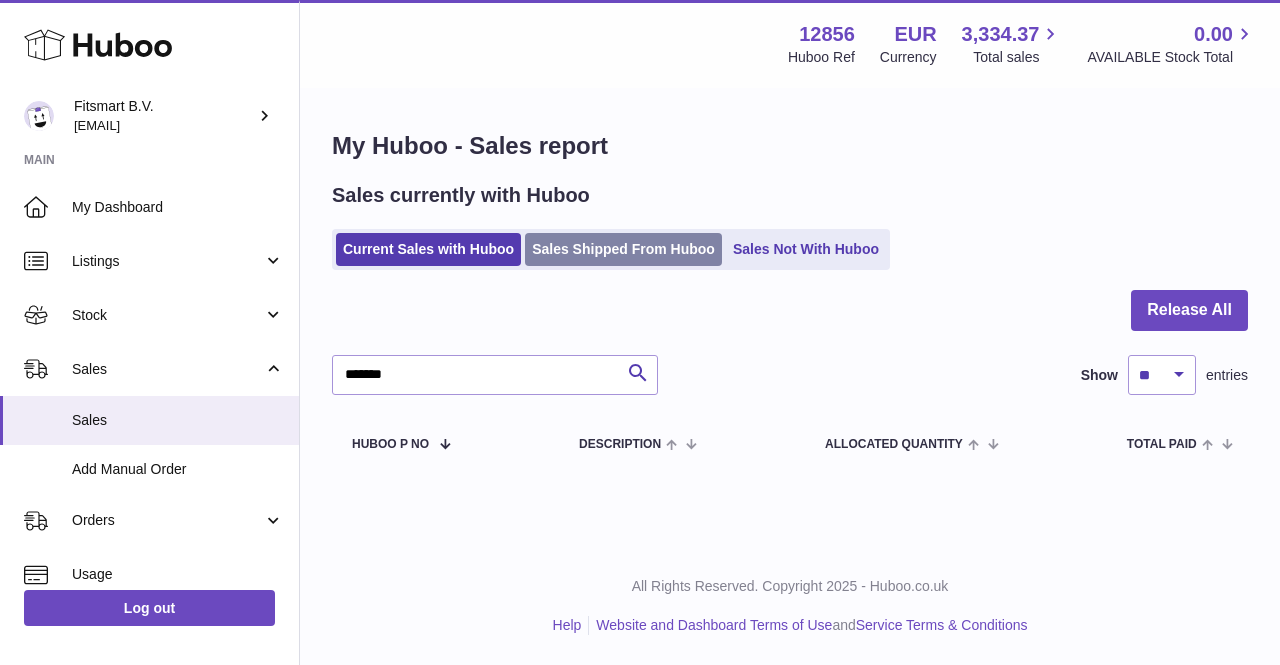 click on "Sales Shipped From Huboo" at bounding box center (623, 249) 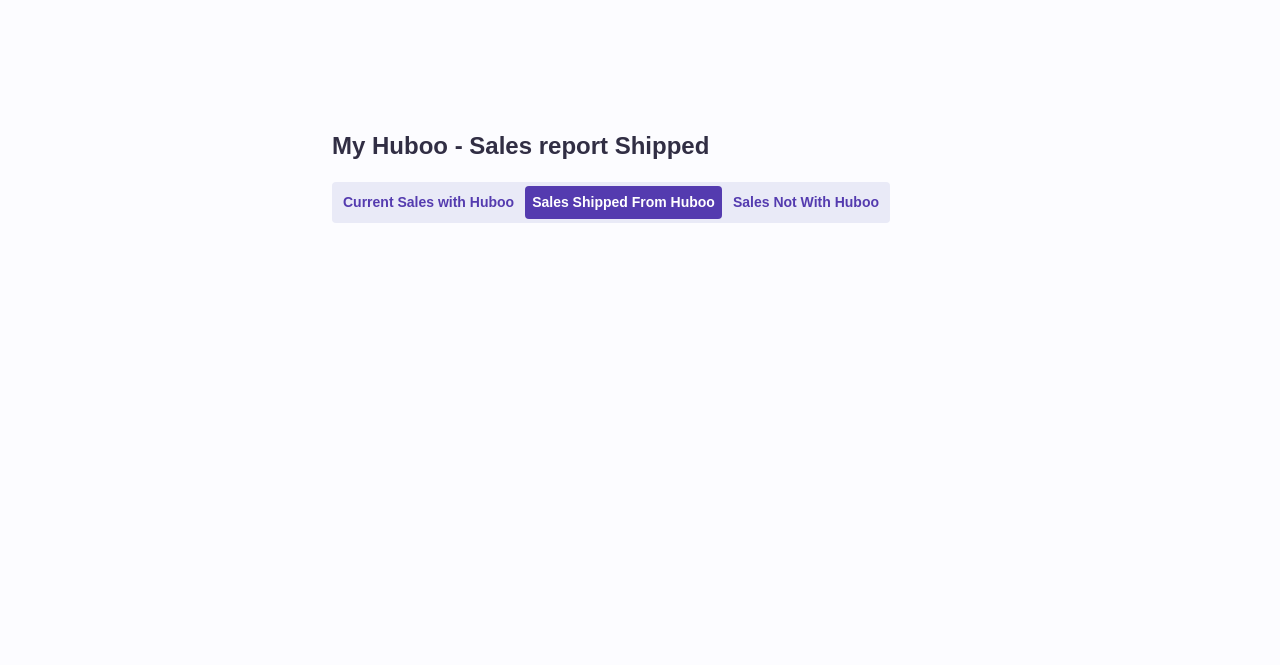 scroll, scrollTop: 0, scrollLeft: 0, axis: both 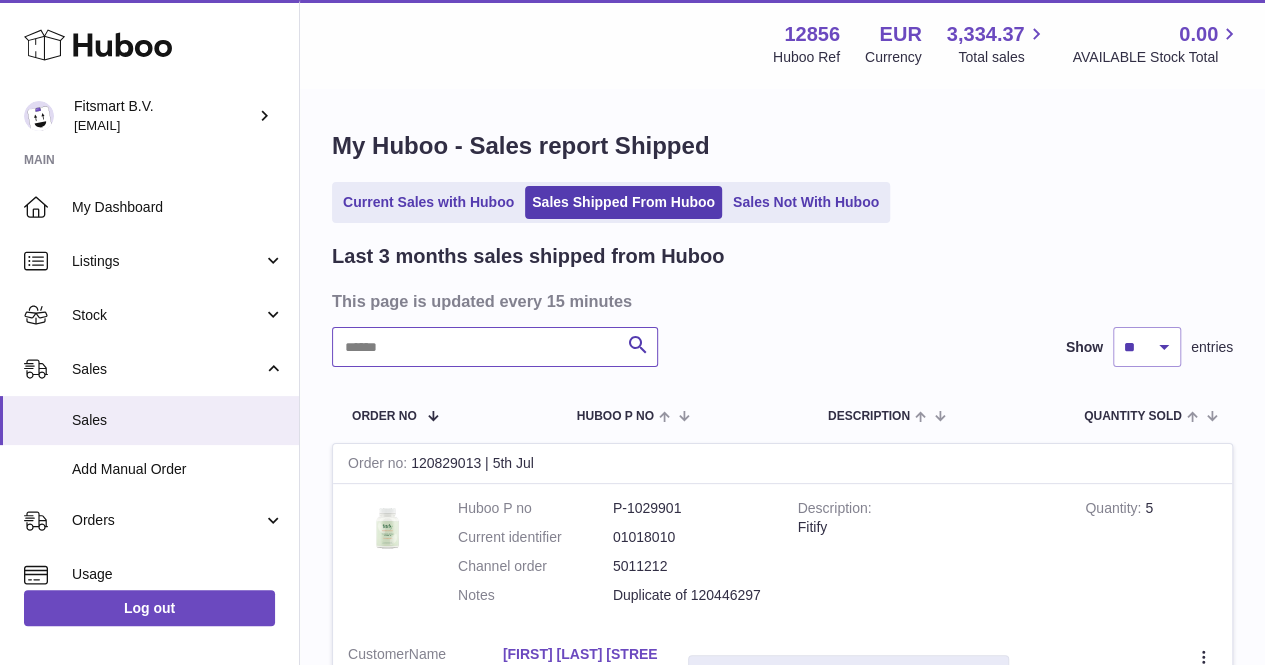click at bounding box center (495, 347) 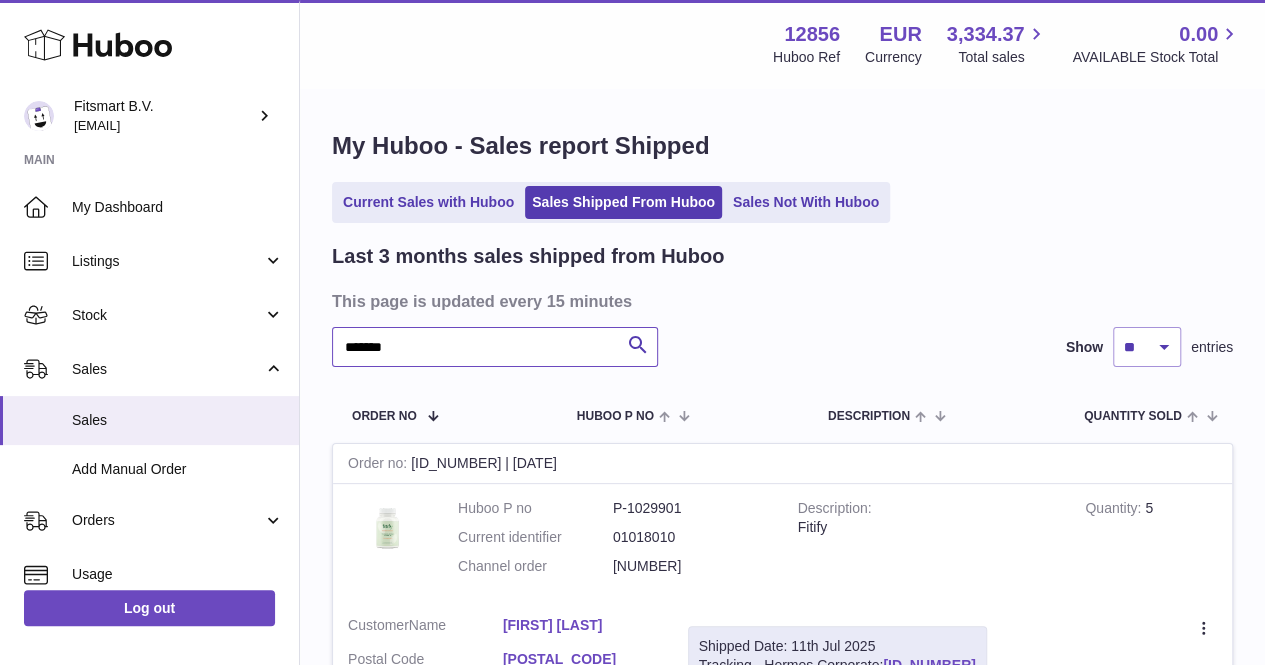 type on "*******" 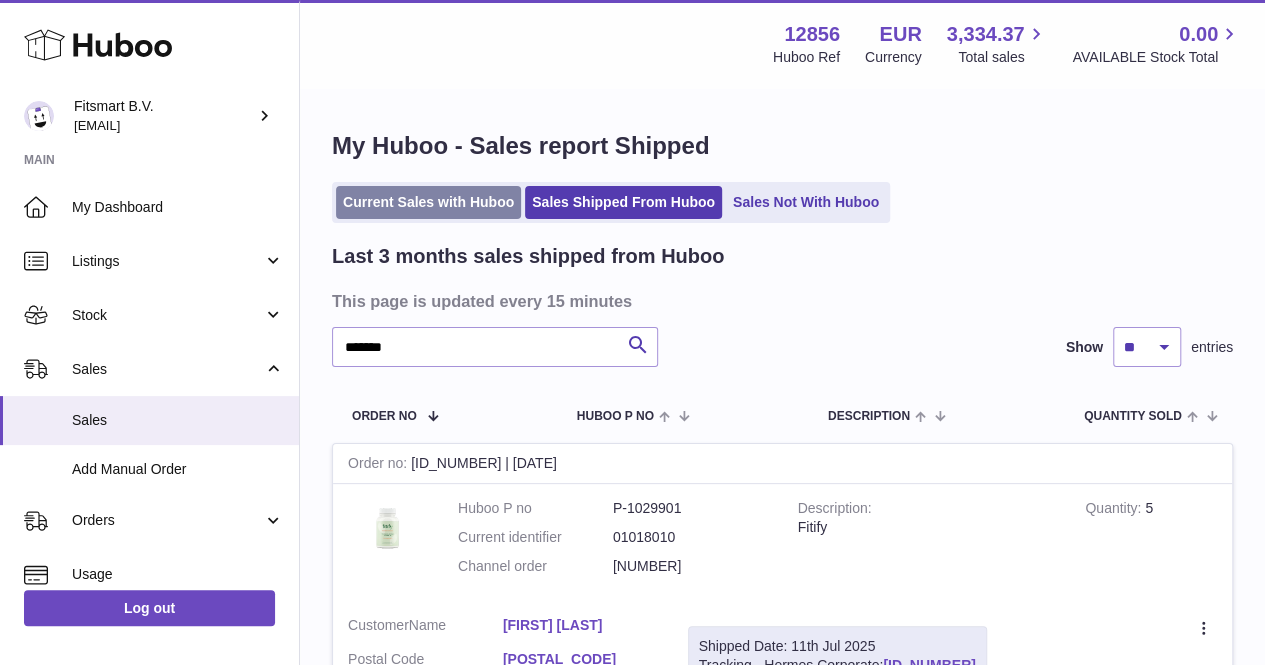 click on "Current Sales with Huboo" at bounding box center [428, 202] 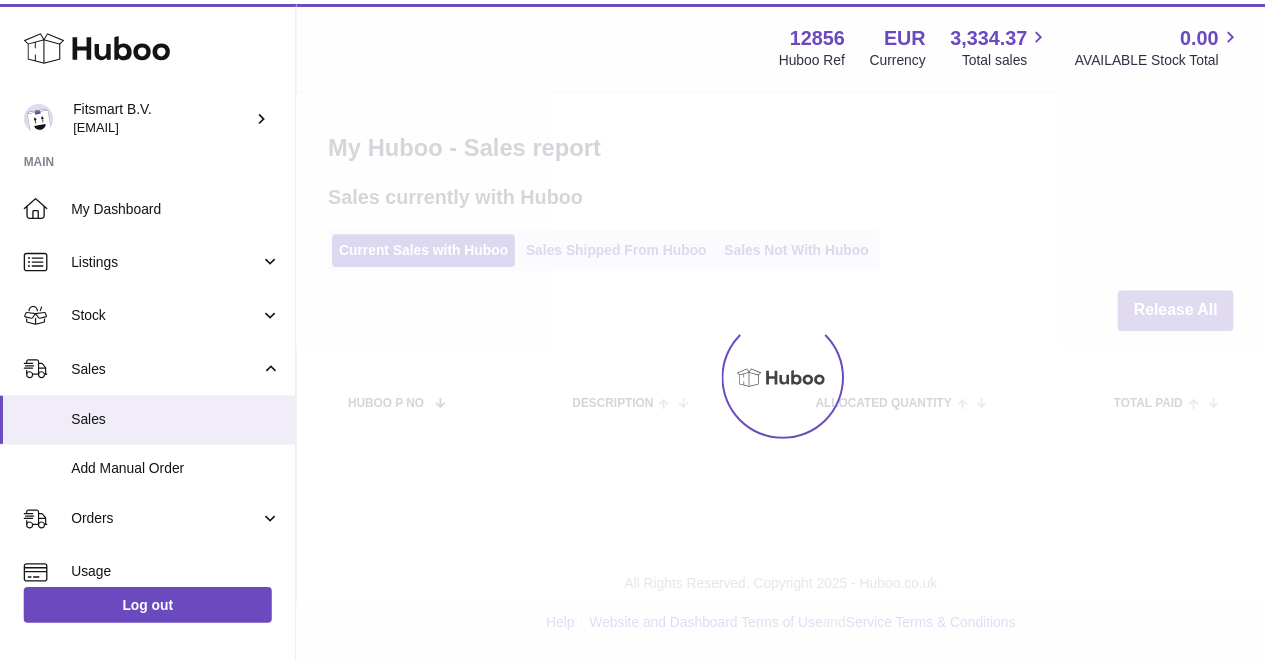 scroll, scrollTop: 0, scrollLeft: 0, axis: both 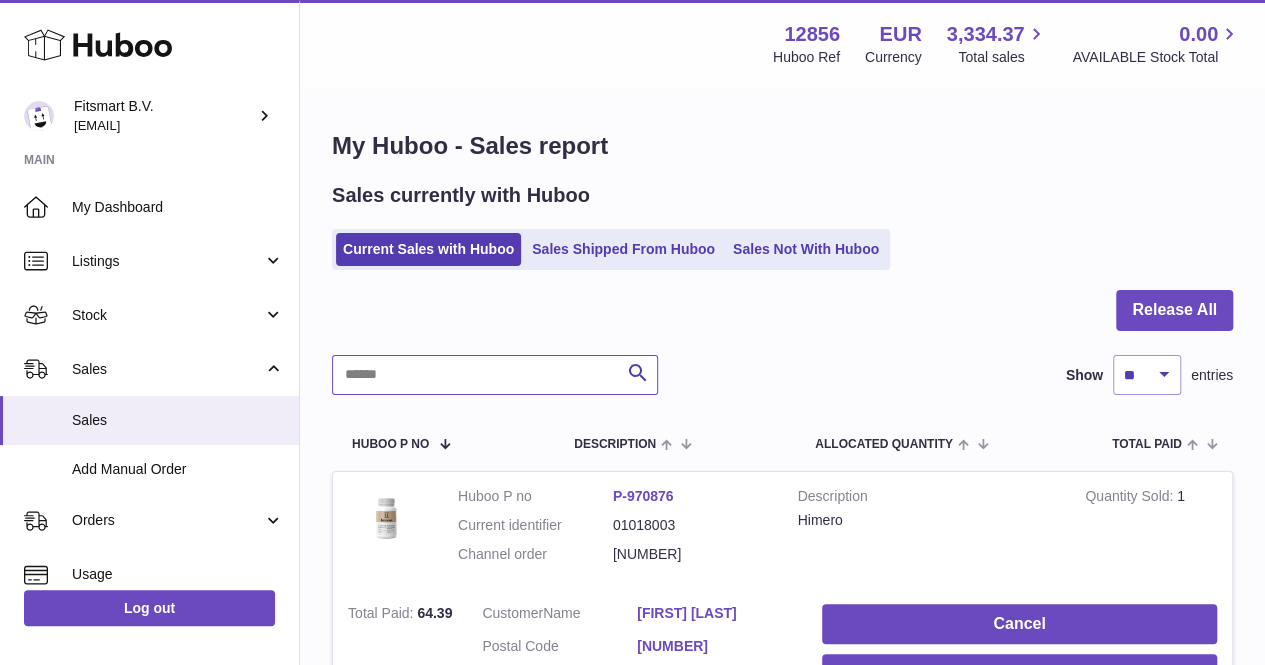 click at bounding box center [495, 375] 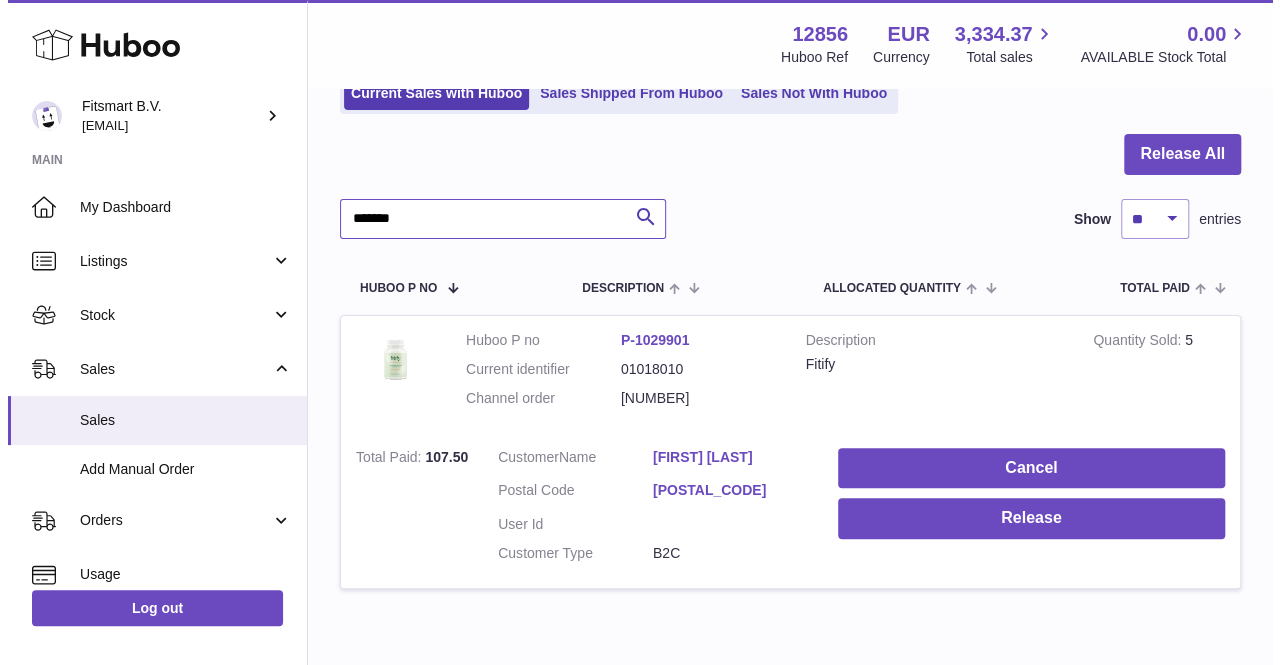 scroll, scrollTop: 157, scrollLeft: 0, axis: vertical 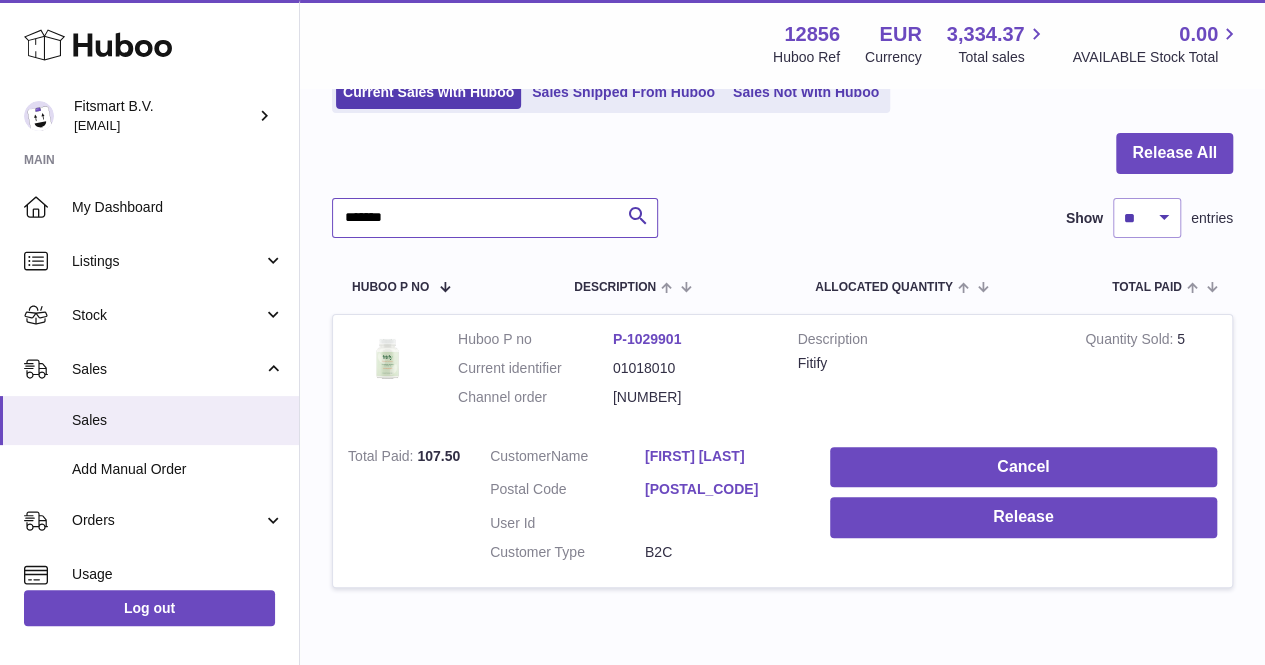 type on "*******" 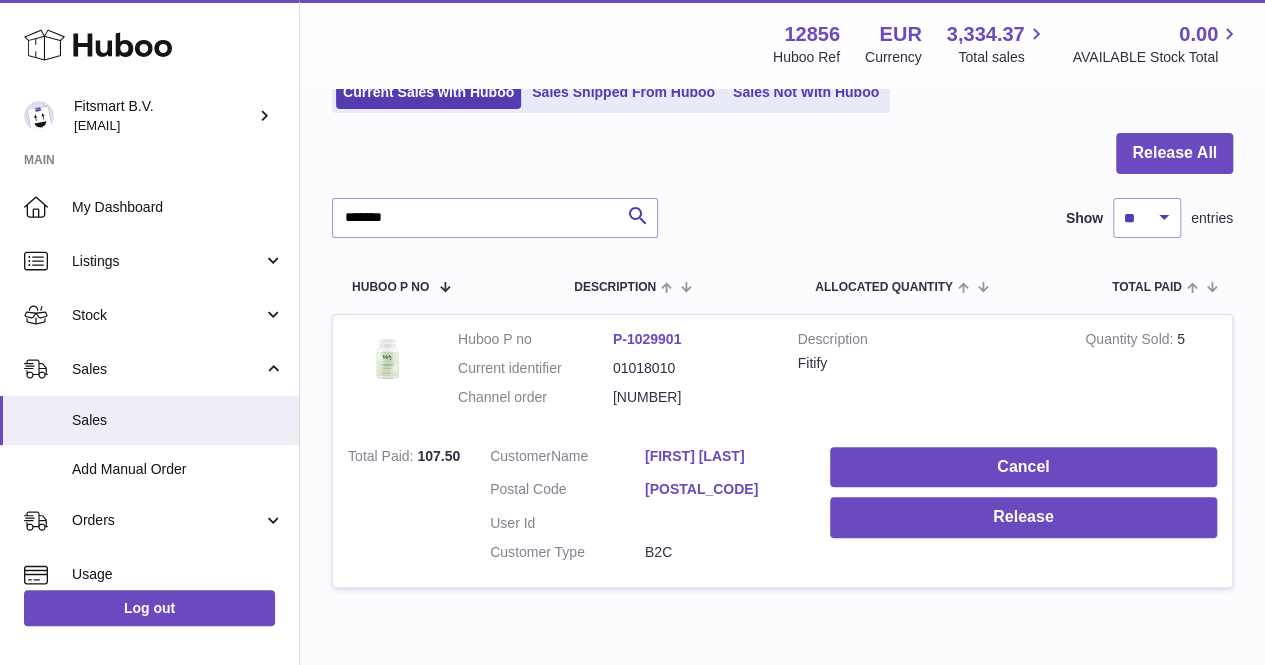 click on "[FIRST] [LAST]" at bounding box center (722, 456) 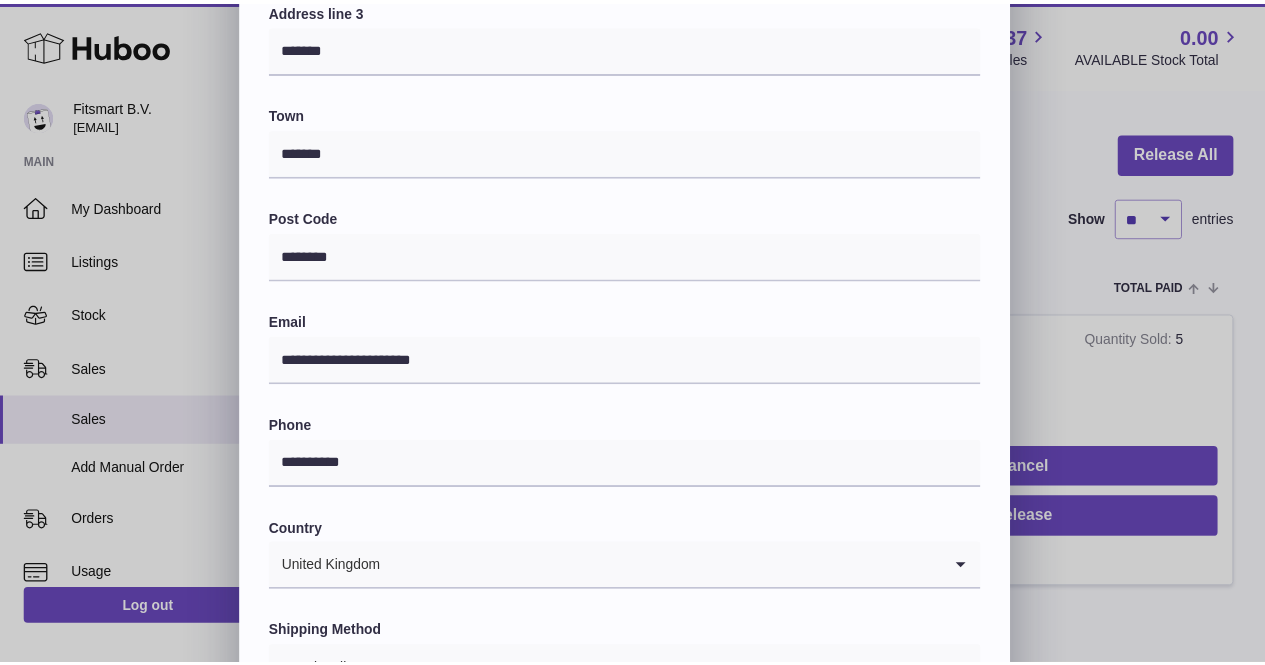 scroll, scrollTop: 504, scrollLeft: 0, axis: vertical 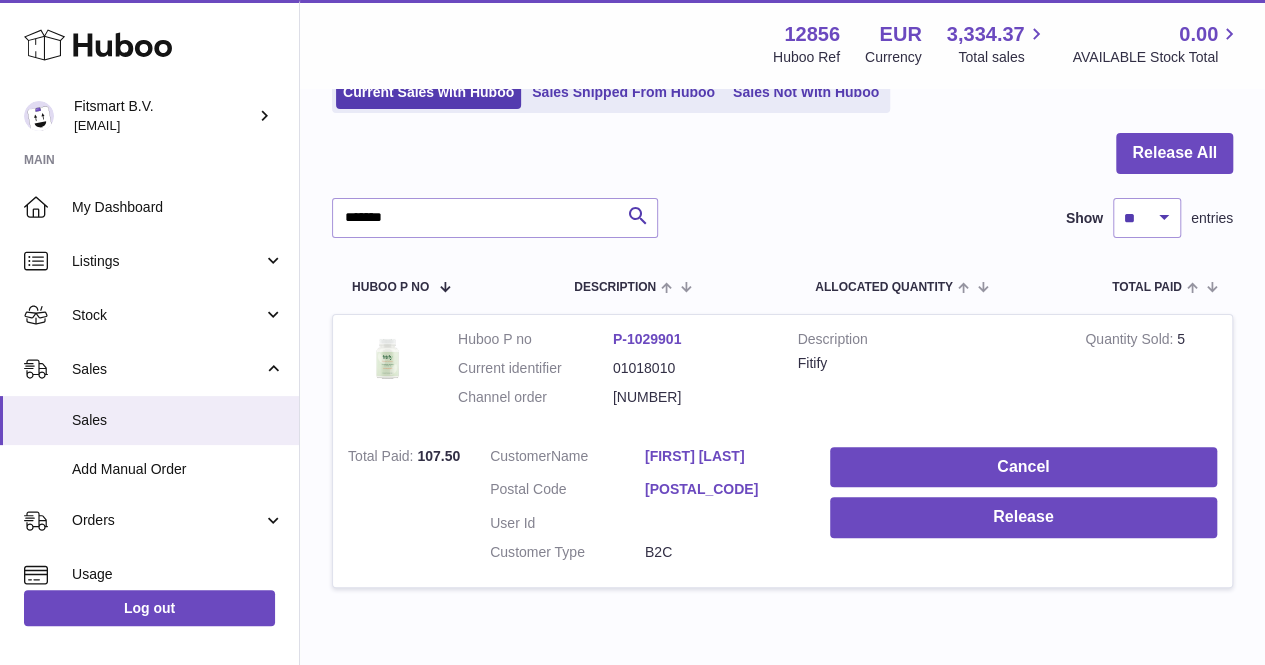 click at bounding box center [632, 332] 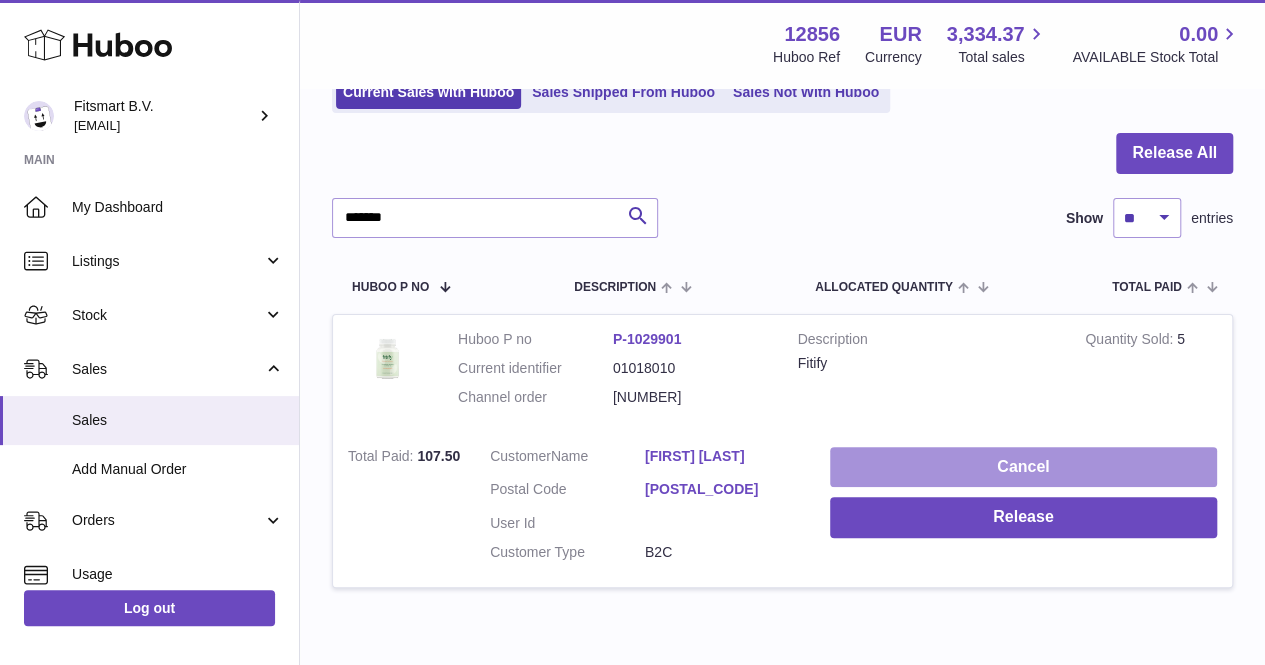 click on "Cancel" at bounding box center (1023, 467) 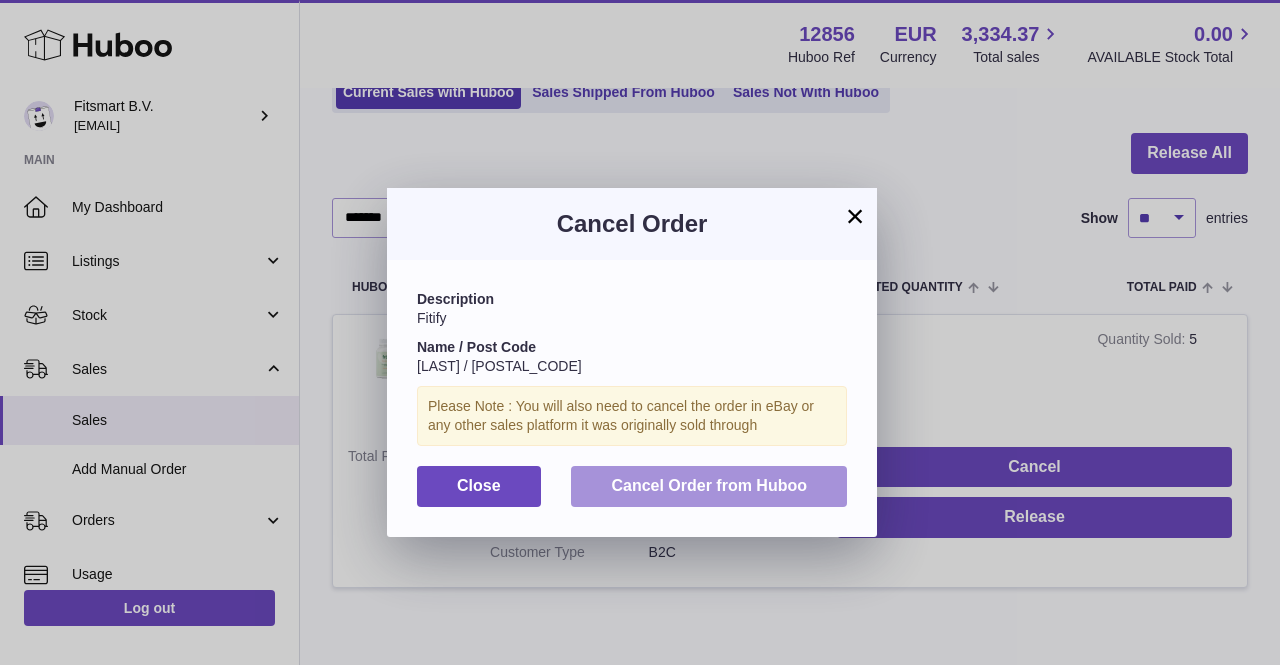 click on "Cancel Order from Huboo" at bounding box center [709, 485] 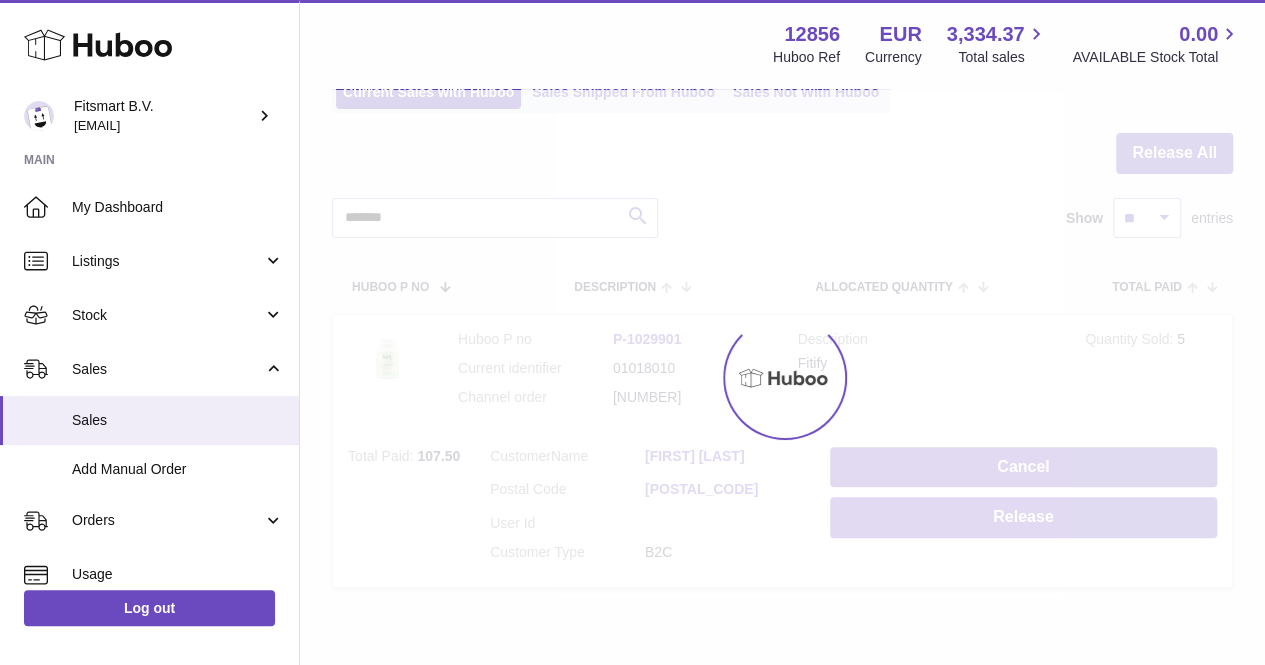 scroll, scrollTop: 0, scrollLeft: 0, axis: both 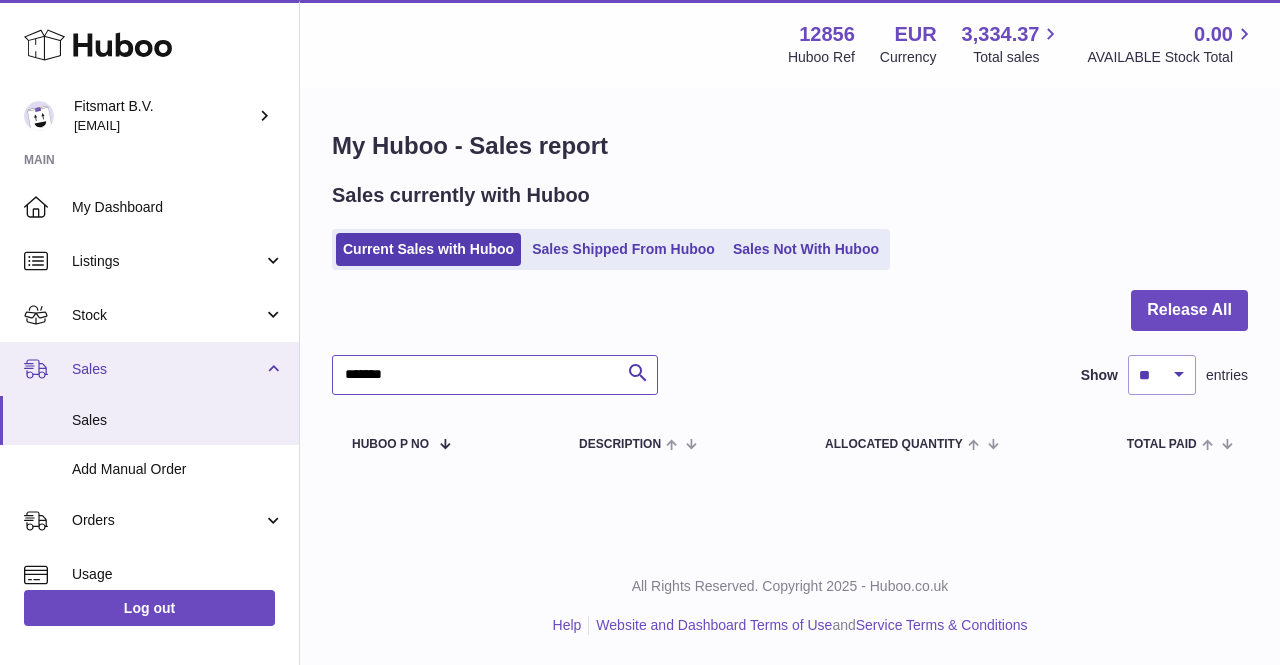 drag, startPoint x: 474, startPoint y: 373, endPoint x: 246, endPoint y: 372, distance: 228.0022 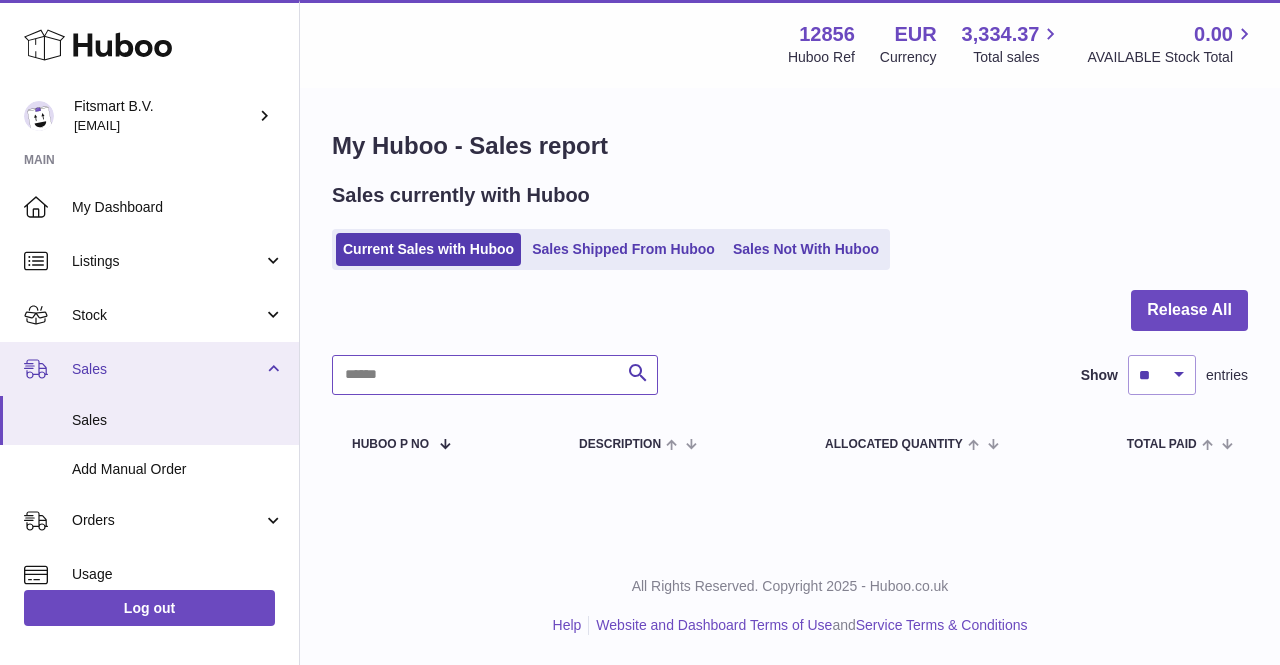 paste on "**********" 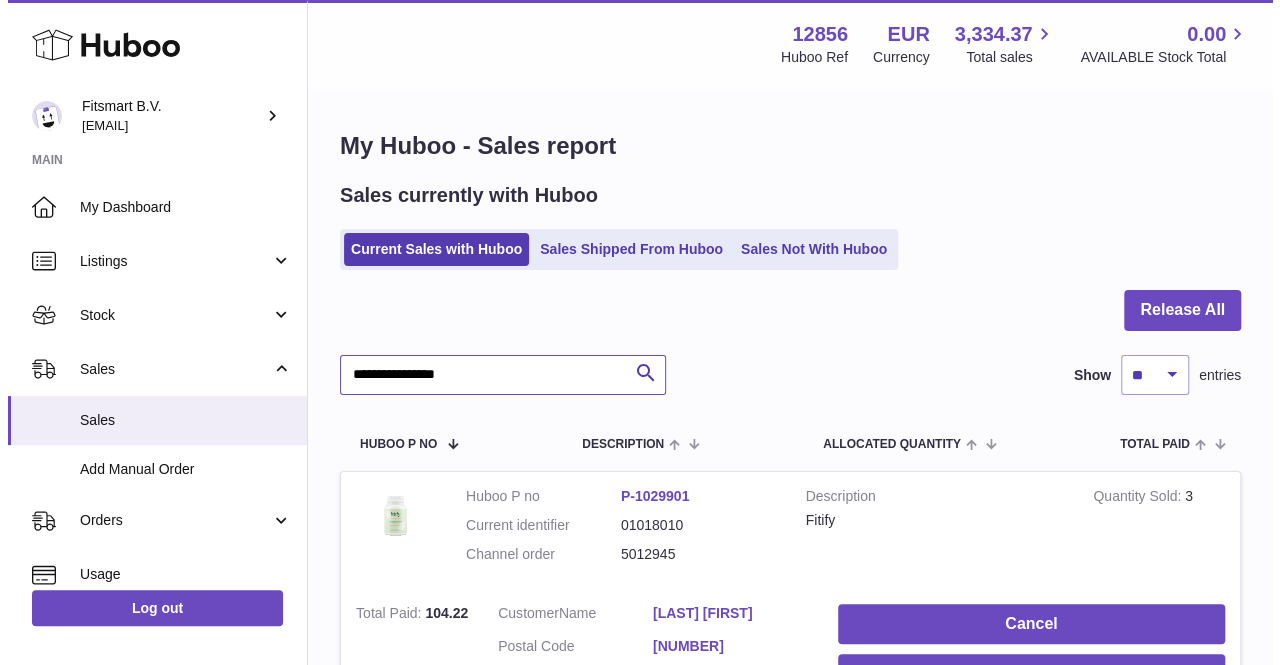 scroll, scrollTop: 155, scrollLeft: 0, axis: vertical 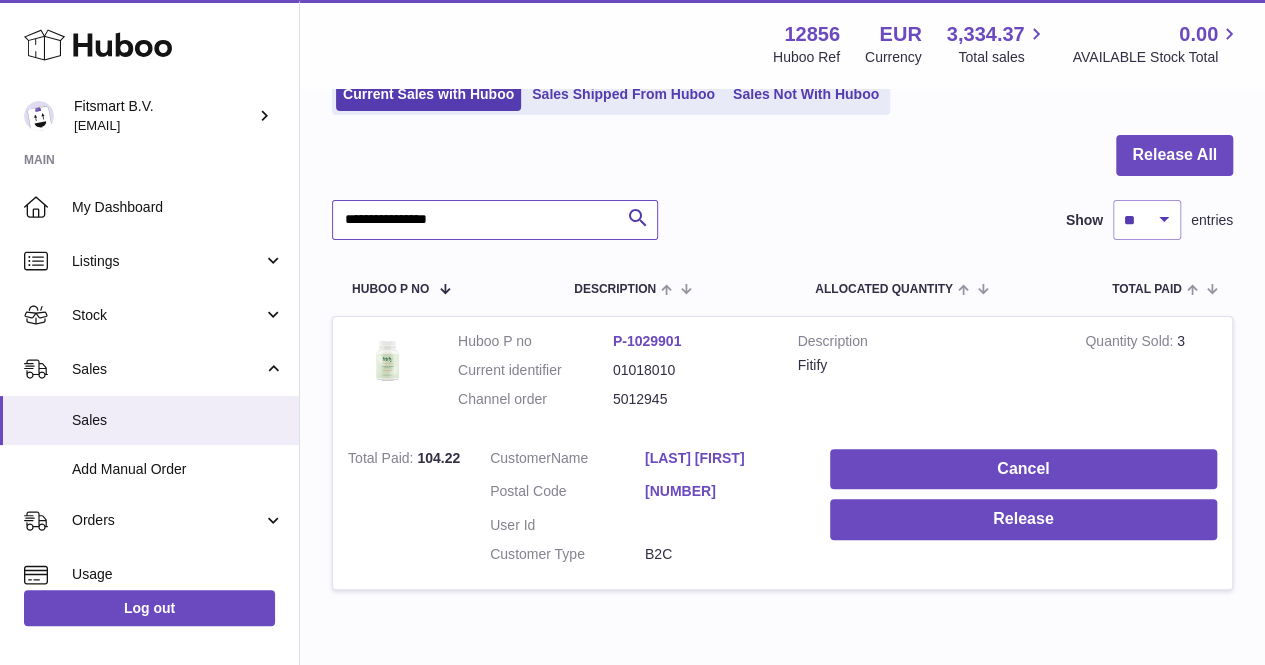 type on "**********" 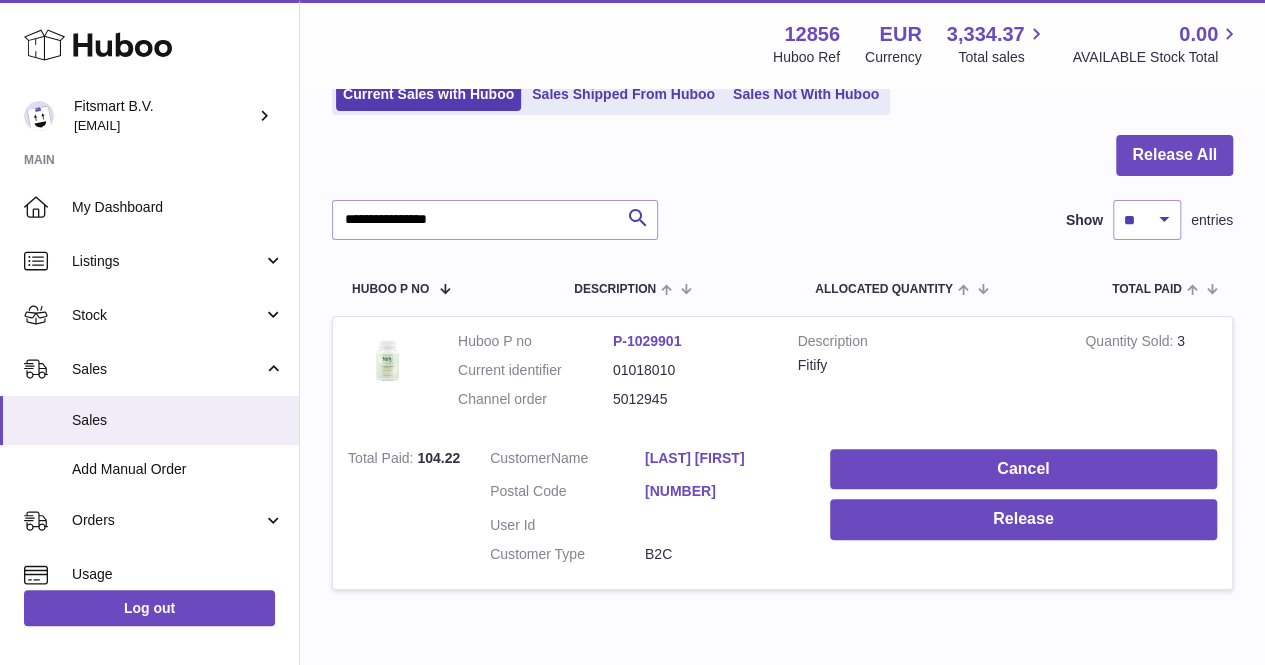 click on "[LAST] [FIRST]" at bounding box center [722, 458] 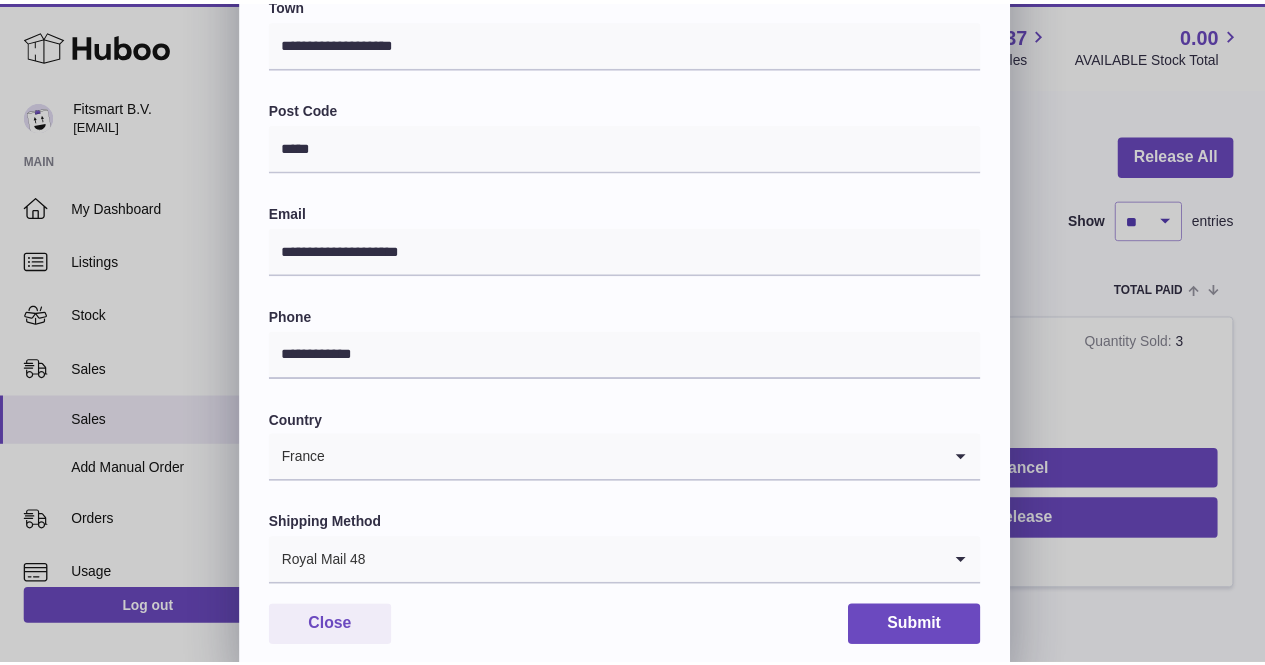 scroll, scrollTop: 594, scrollLeft: 0, axis: vertical 